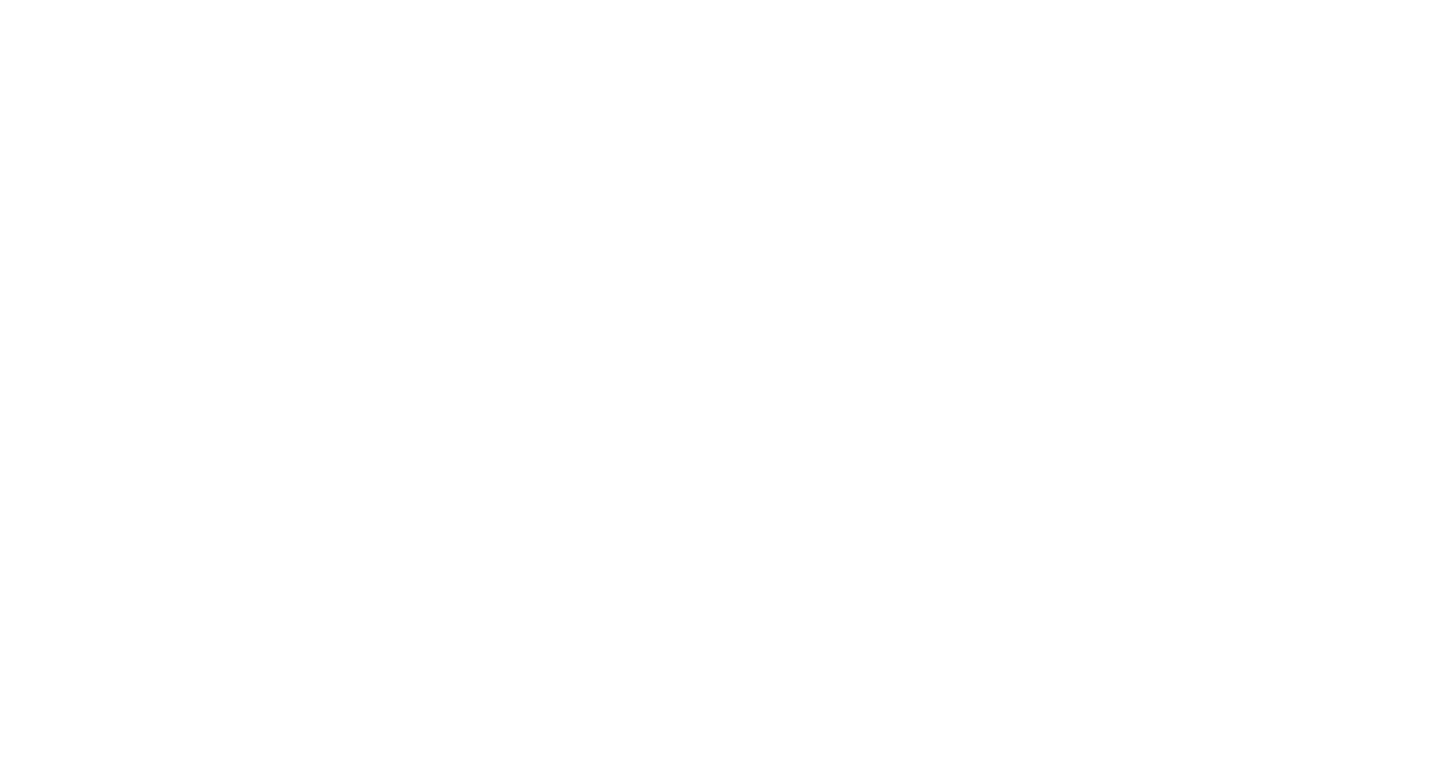 scroll, scrollTop: 0, scrollLeft: 0, axis: both 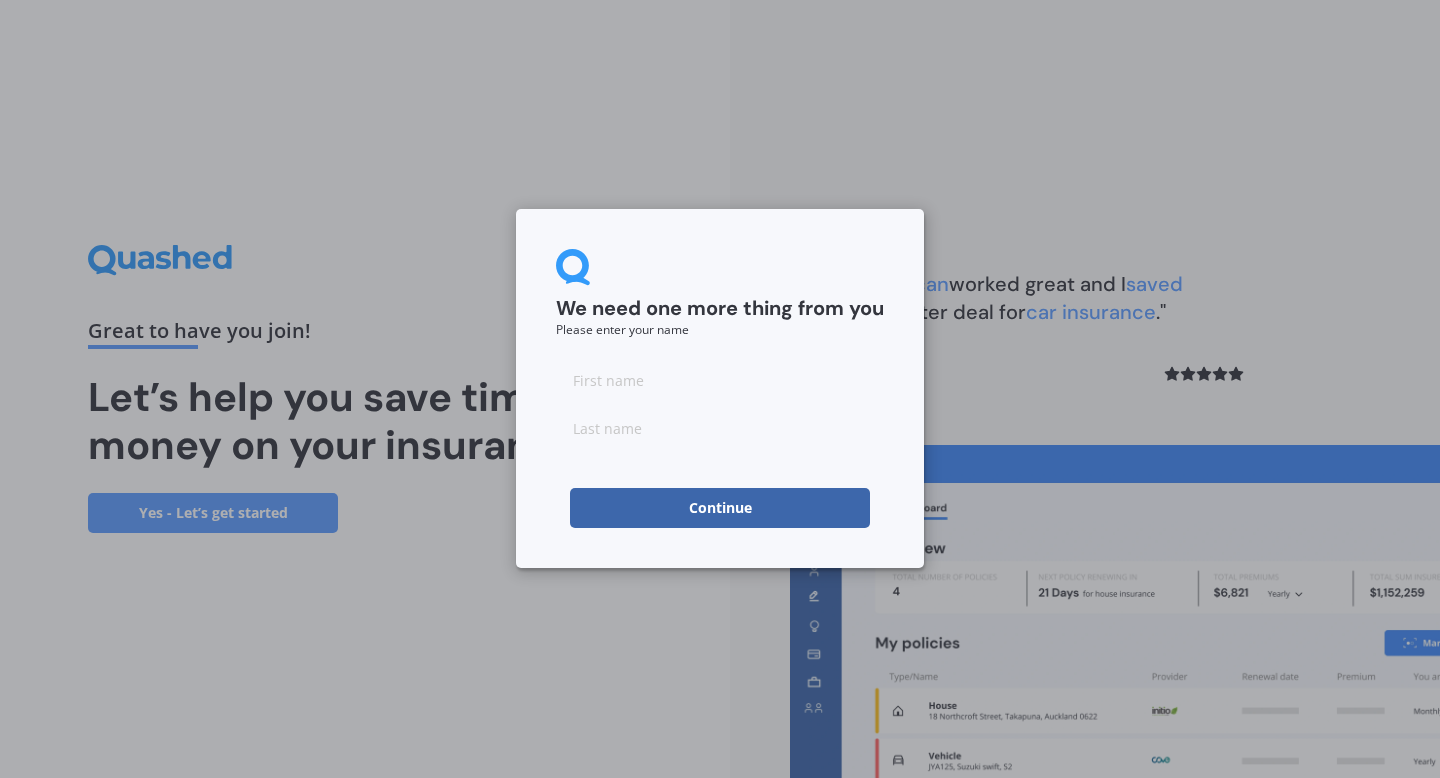 click at bounding box center (720, 380) 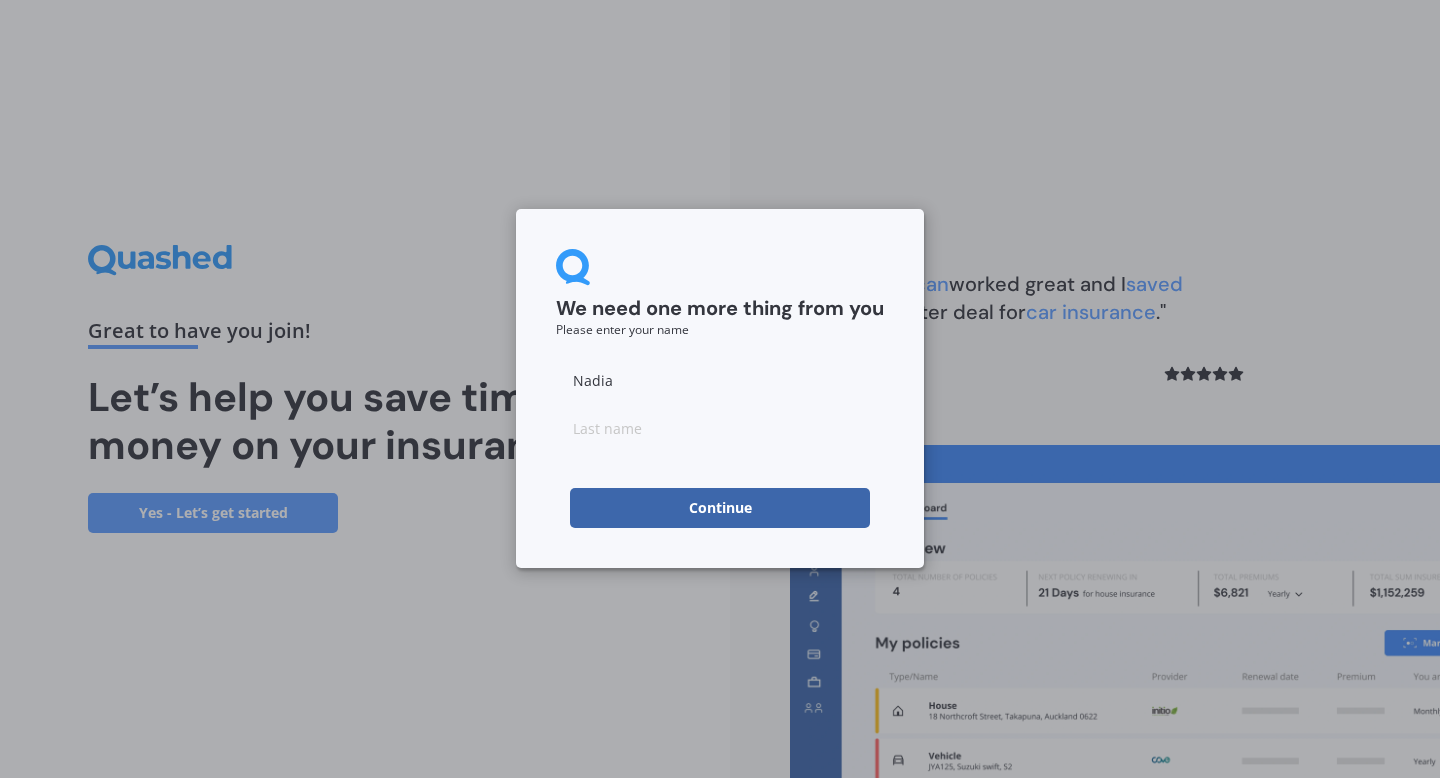 type on "Nadia" 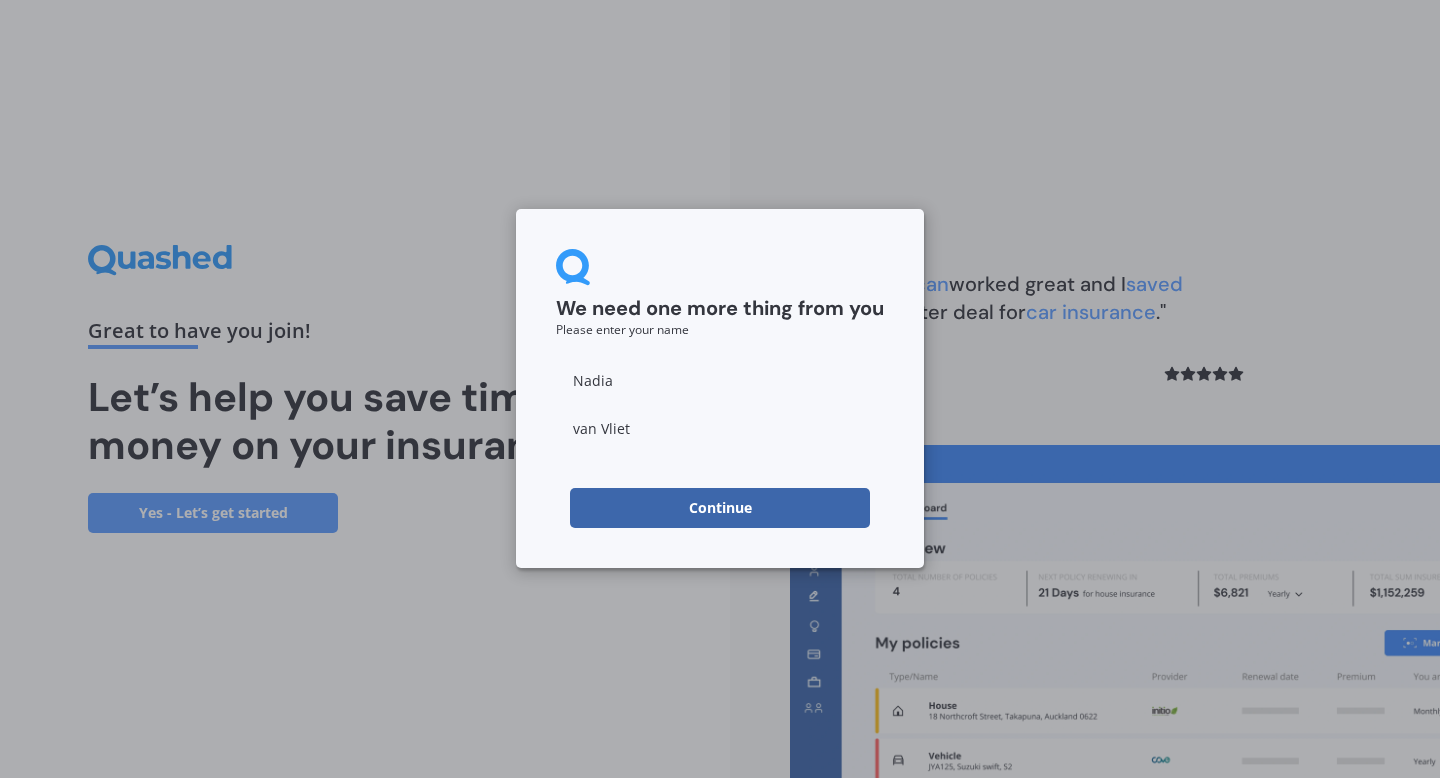 type on "van Vliet" 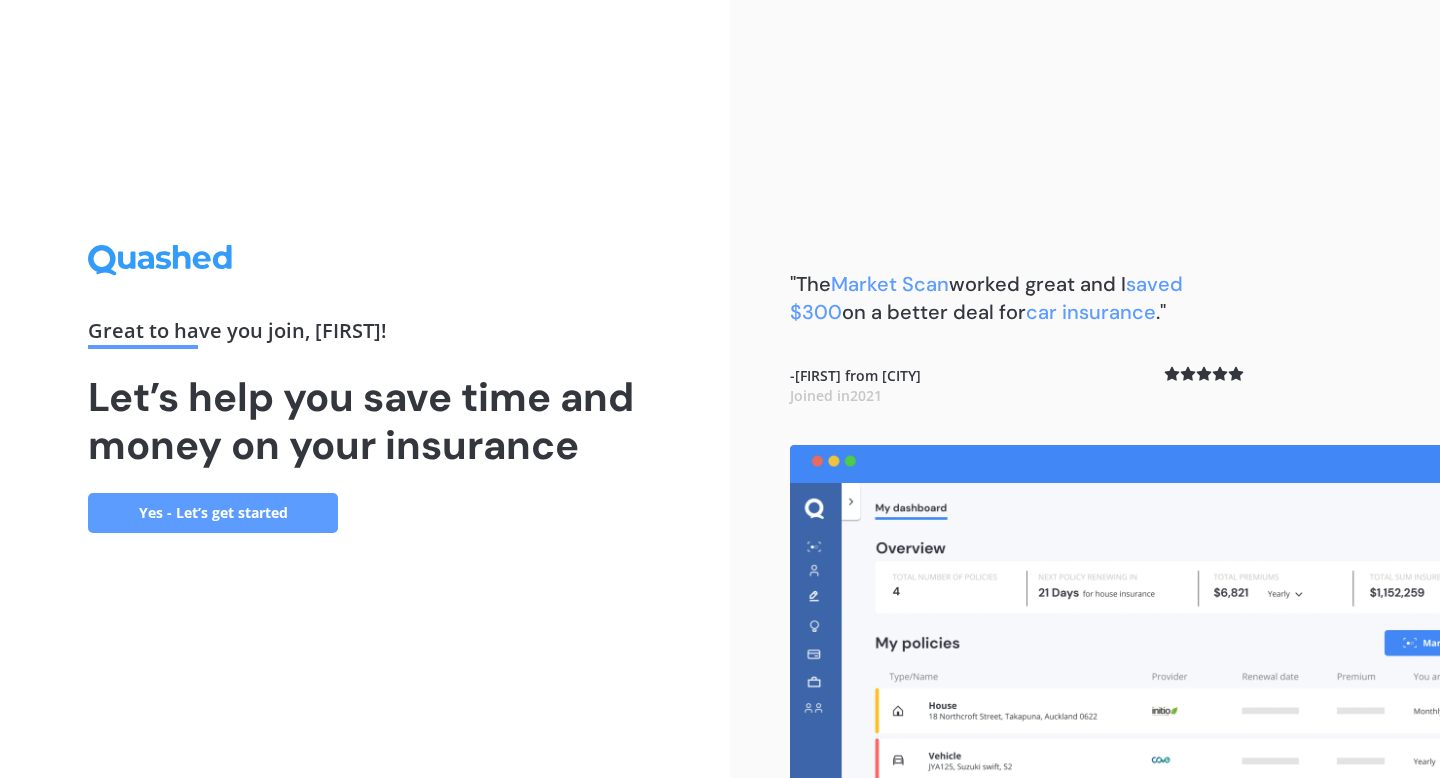 click on "Yes - Let’s get started" at bounding box center [213, 513] 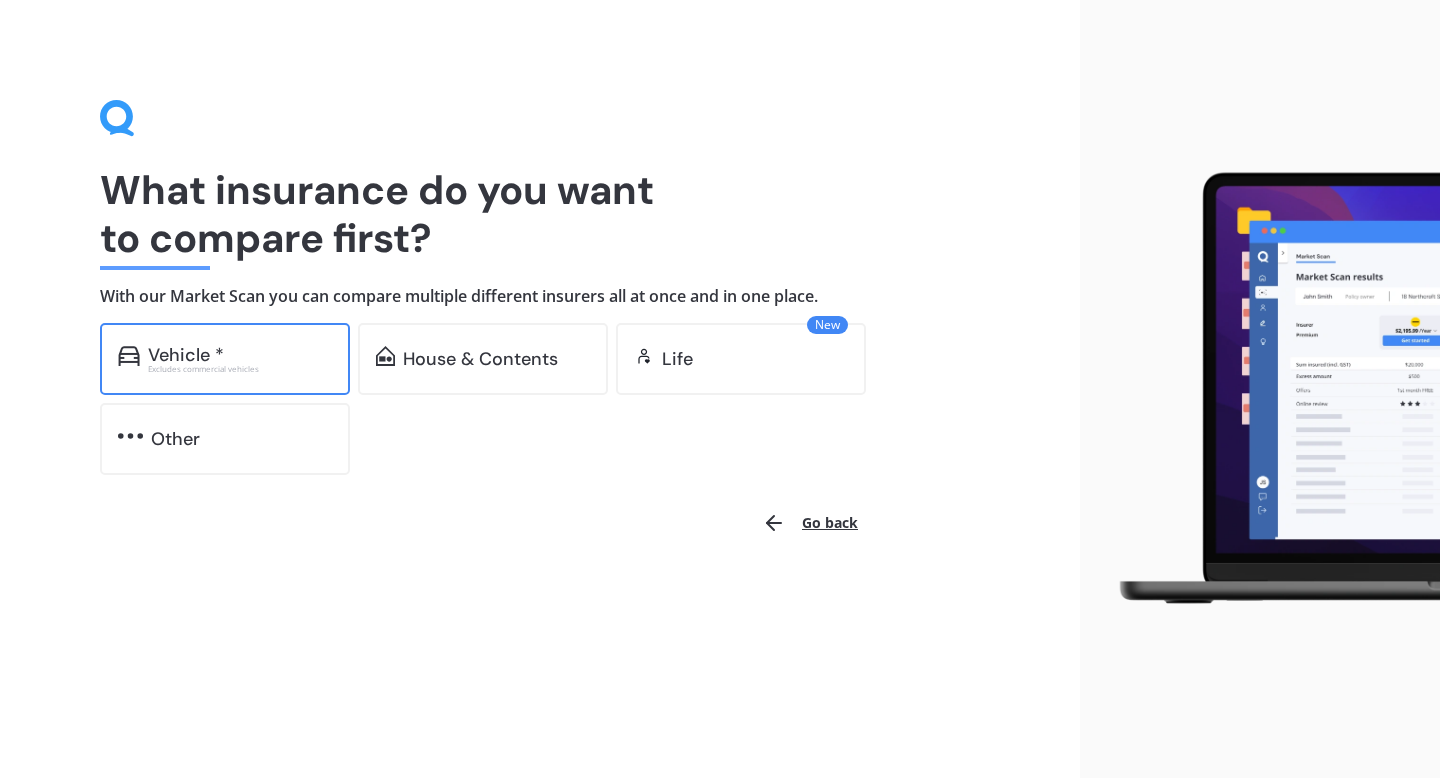 click on "Excludes commercial vehicles" at bounding box center [240, 369] 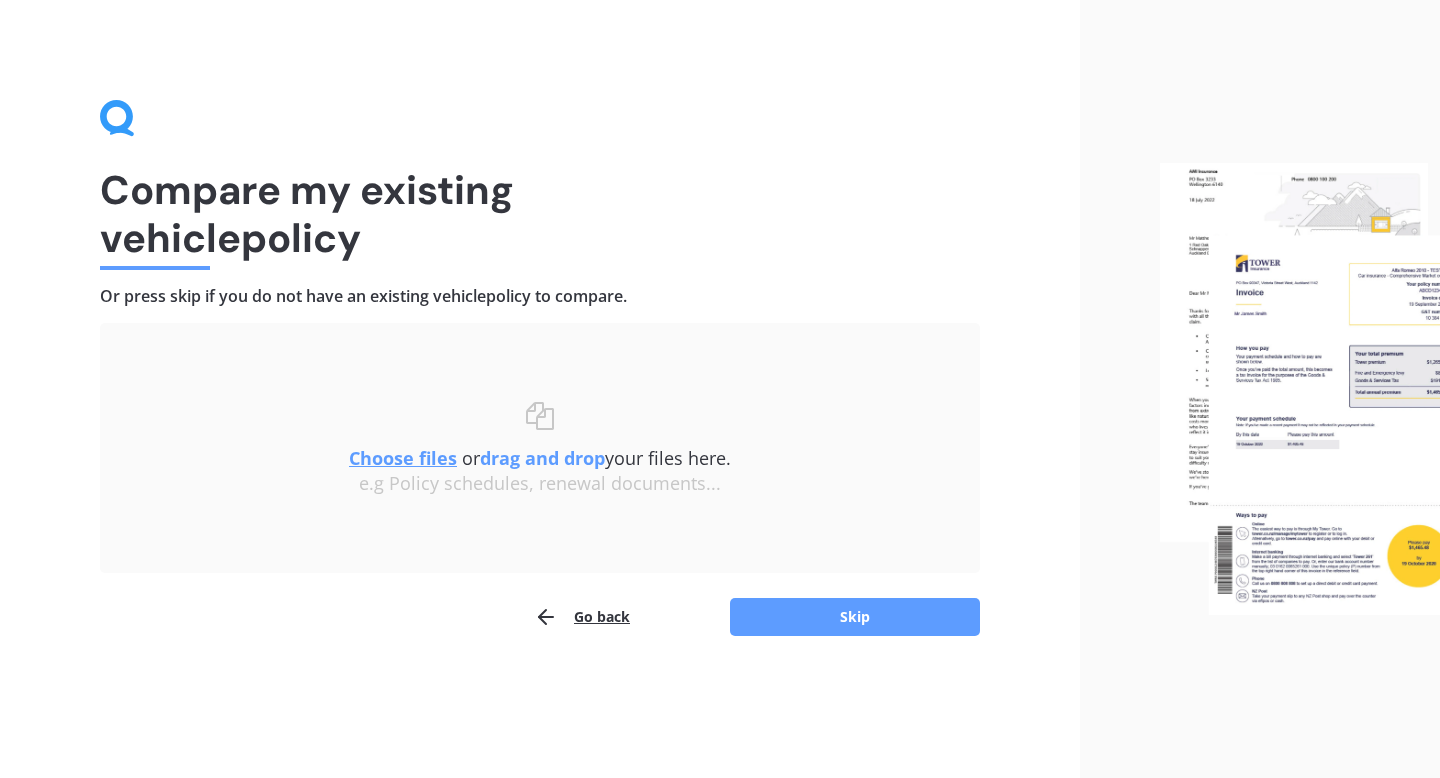 click on "Choose files   or  drag and drop  your files here. Choose files or photos e.g Policy schedules, renewal documents..." at bounding box center (540, 448) 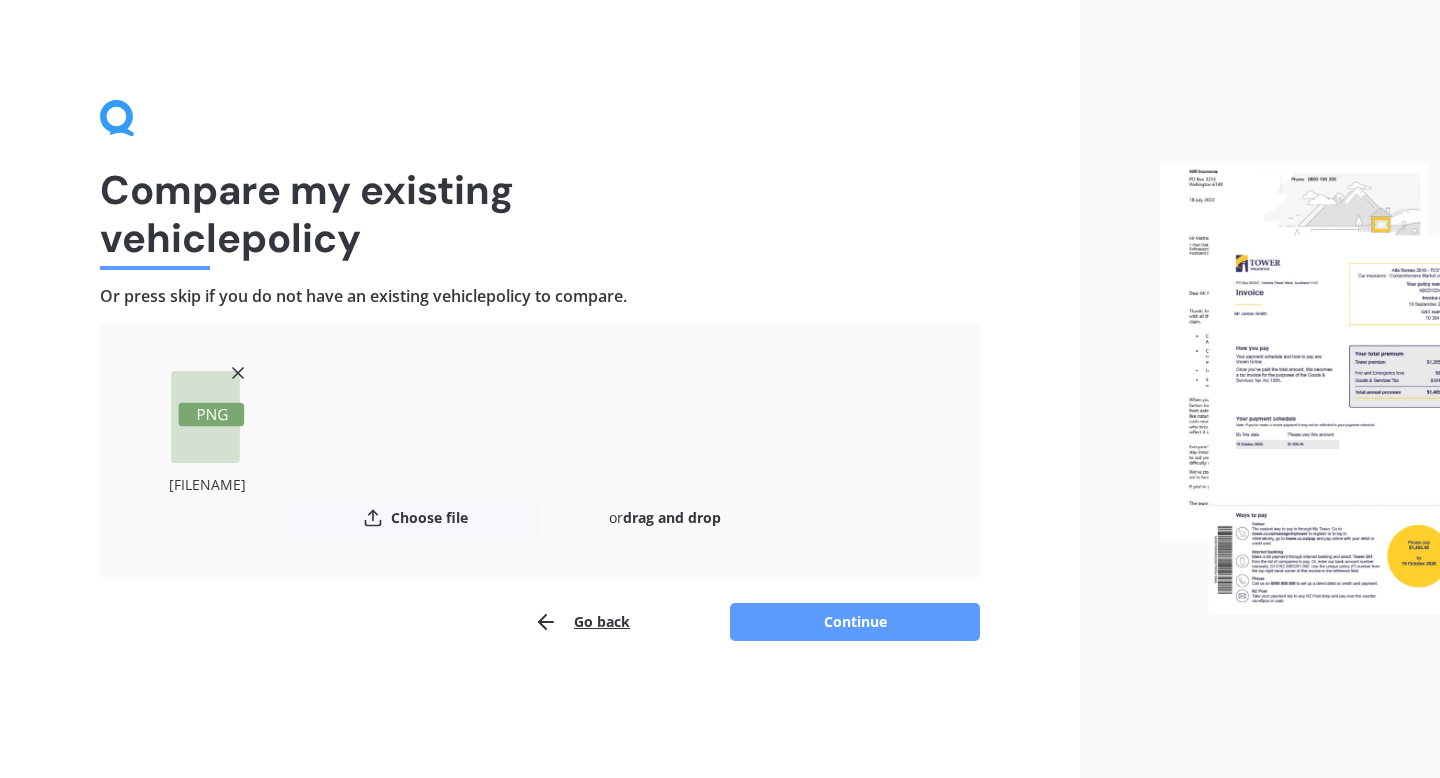click on "Go back" at bounding box center (582, 622) 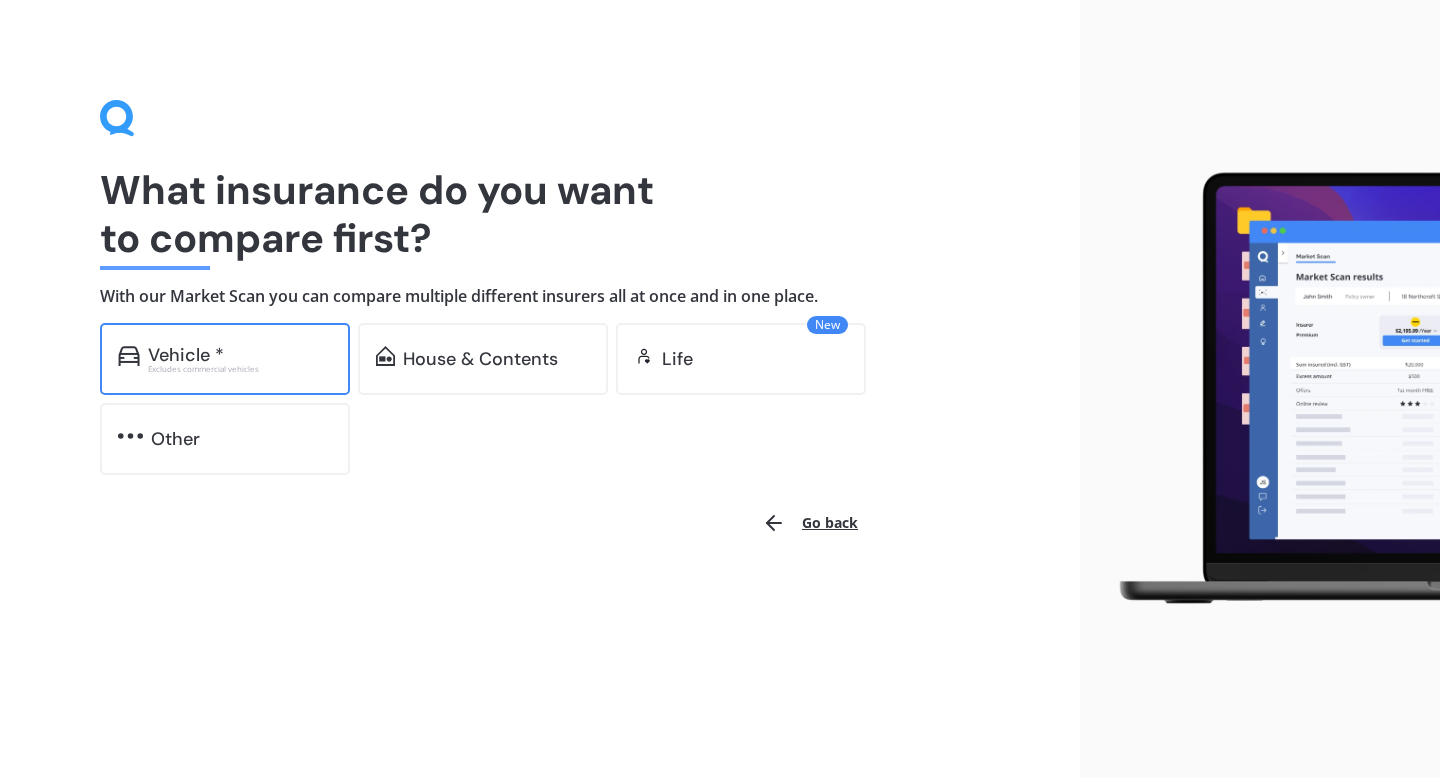 click on "Excludes commercial vehicles" at bounding box center (240, 369) 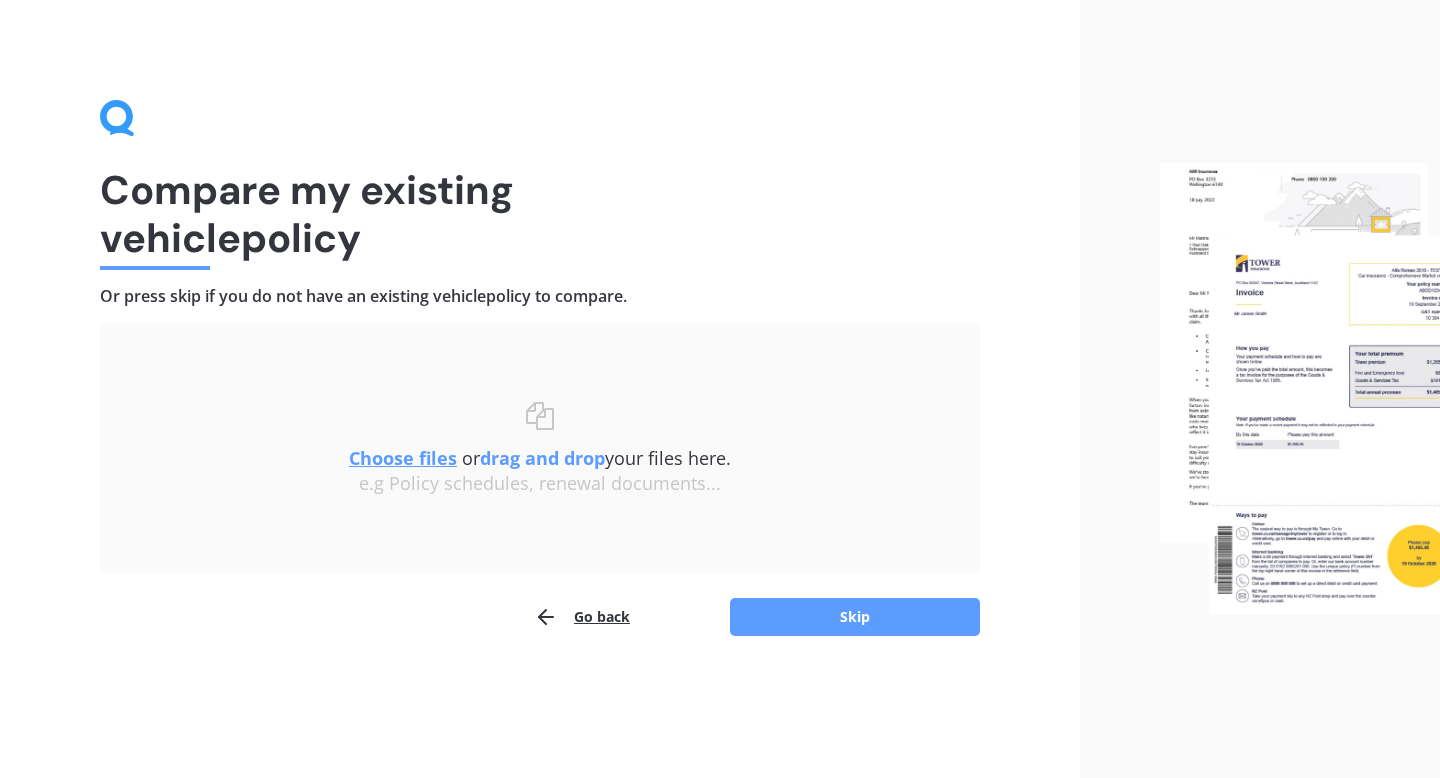 click on "Choose files" at bounding box center (403, 458) 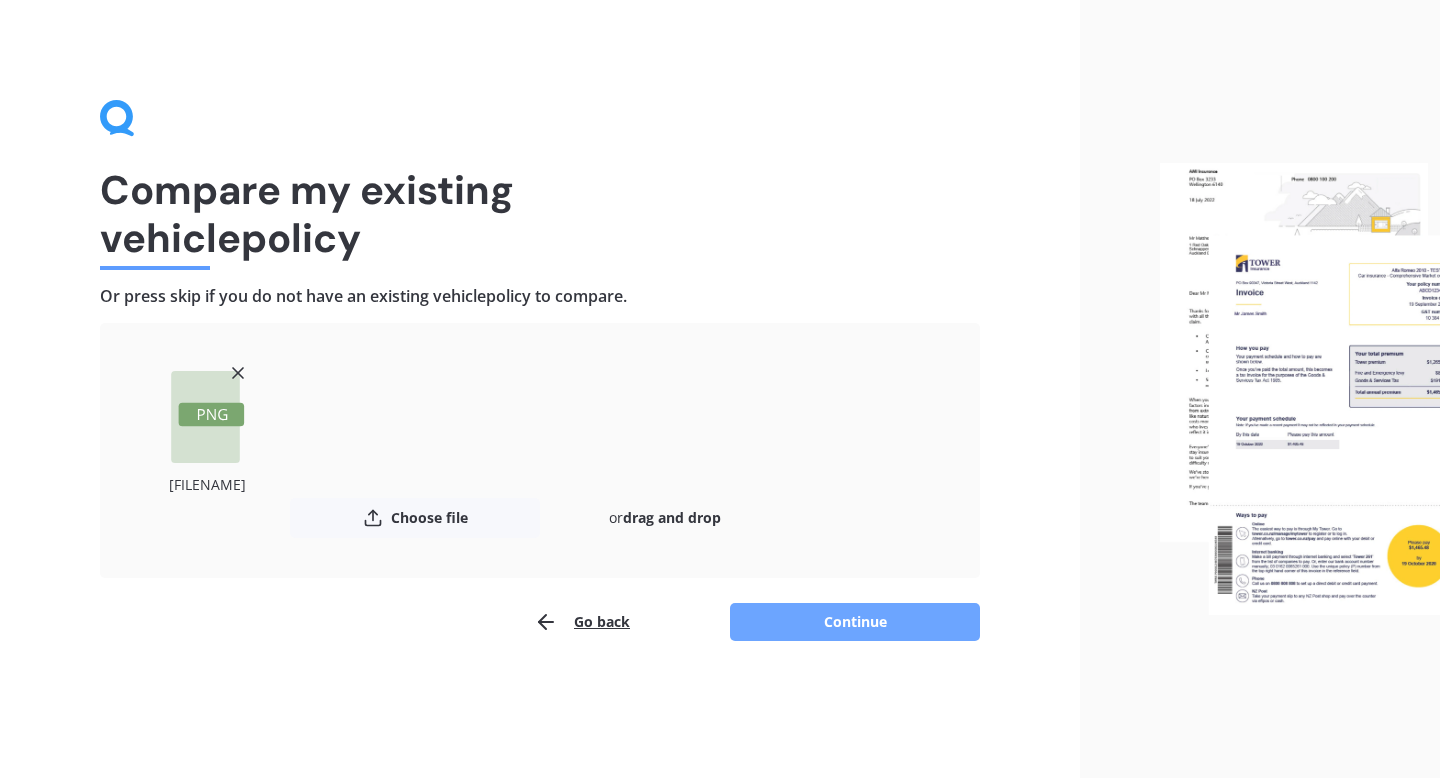click on "Continue" at bounding box center (855, 622) 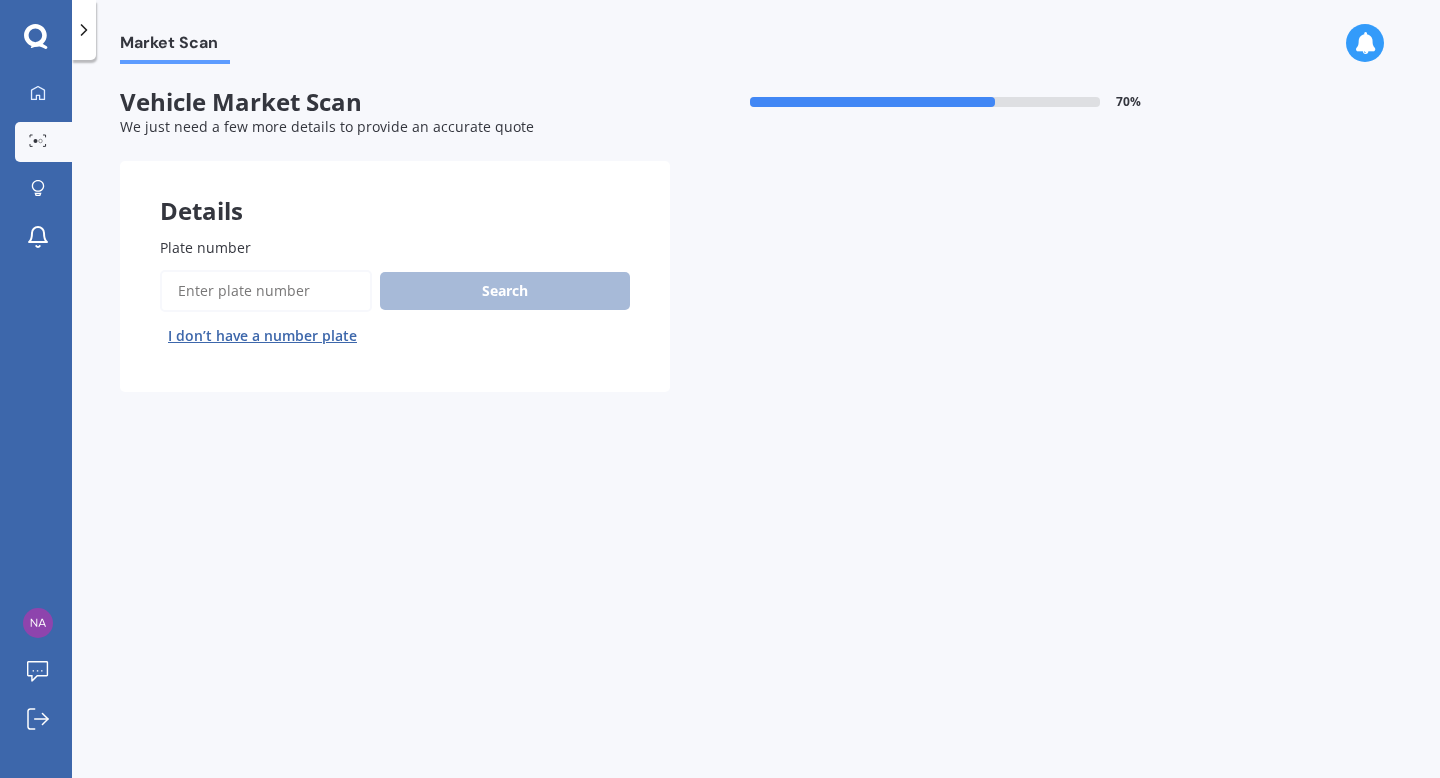click on "Plate number" at bounding box center [266, 291] 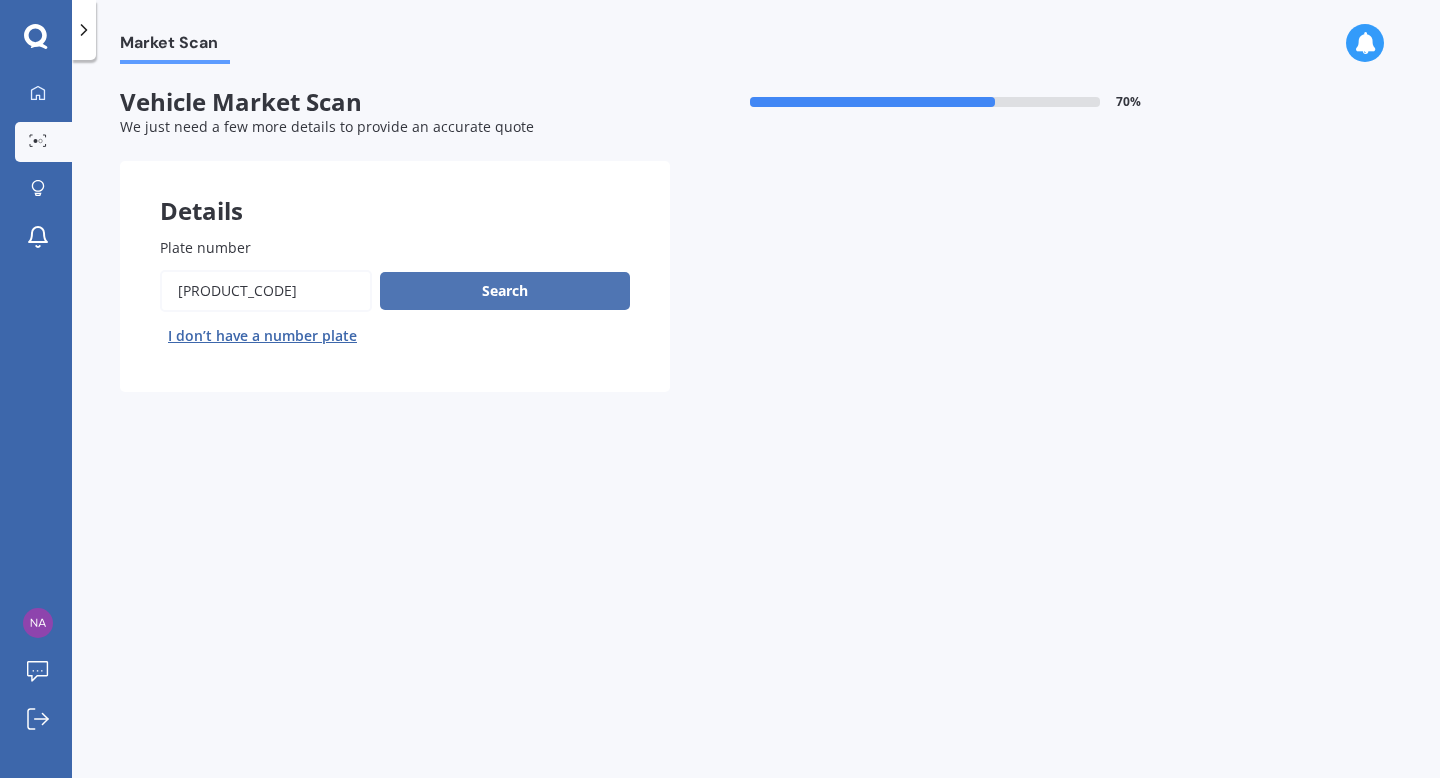 type on "[PRODUCT_CODE]" 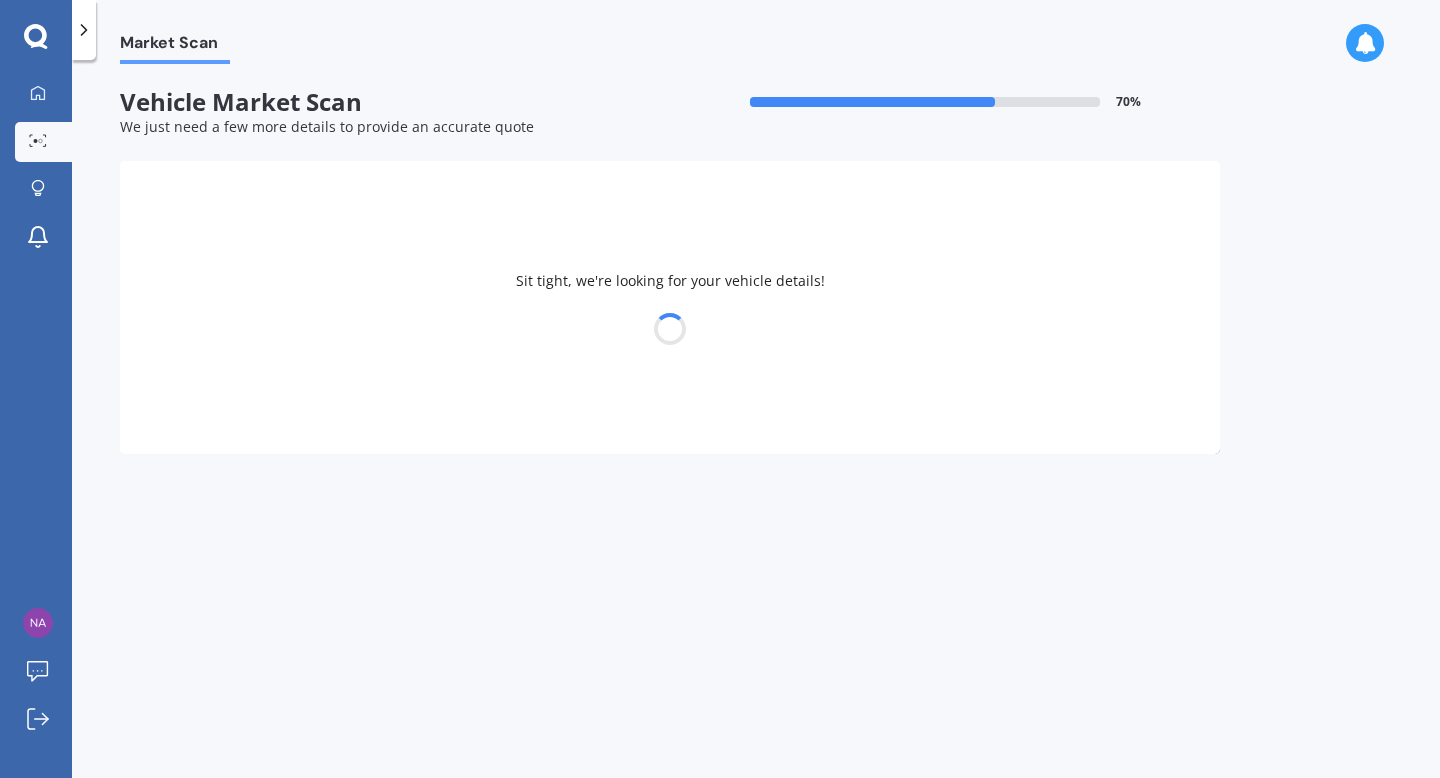 select on "MAZDA" 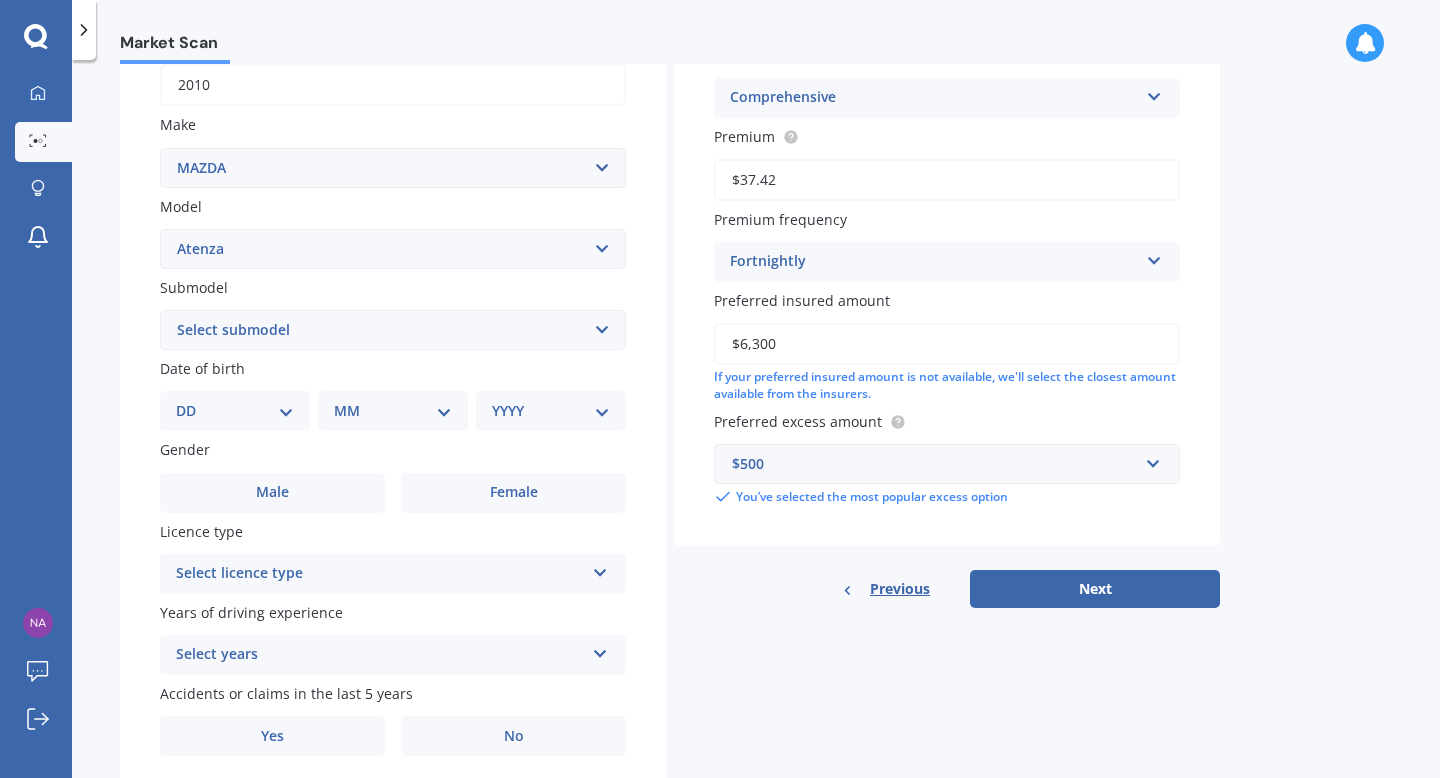 scroll, scrollTop: 330, scrollLeft: 0, axis: vertical 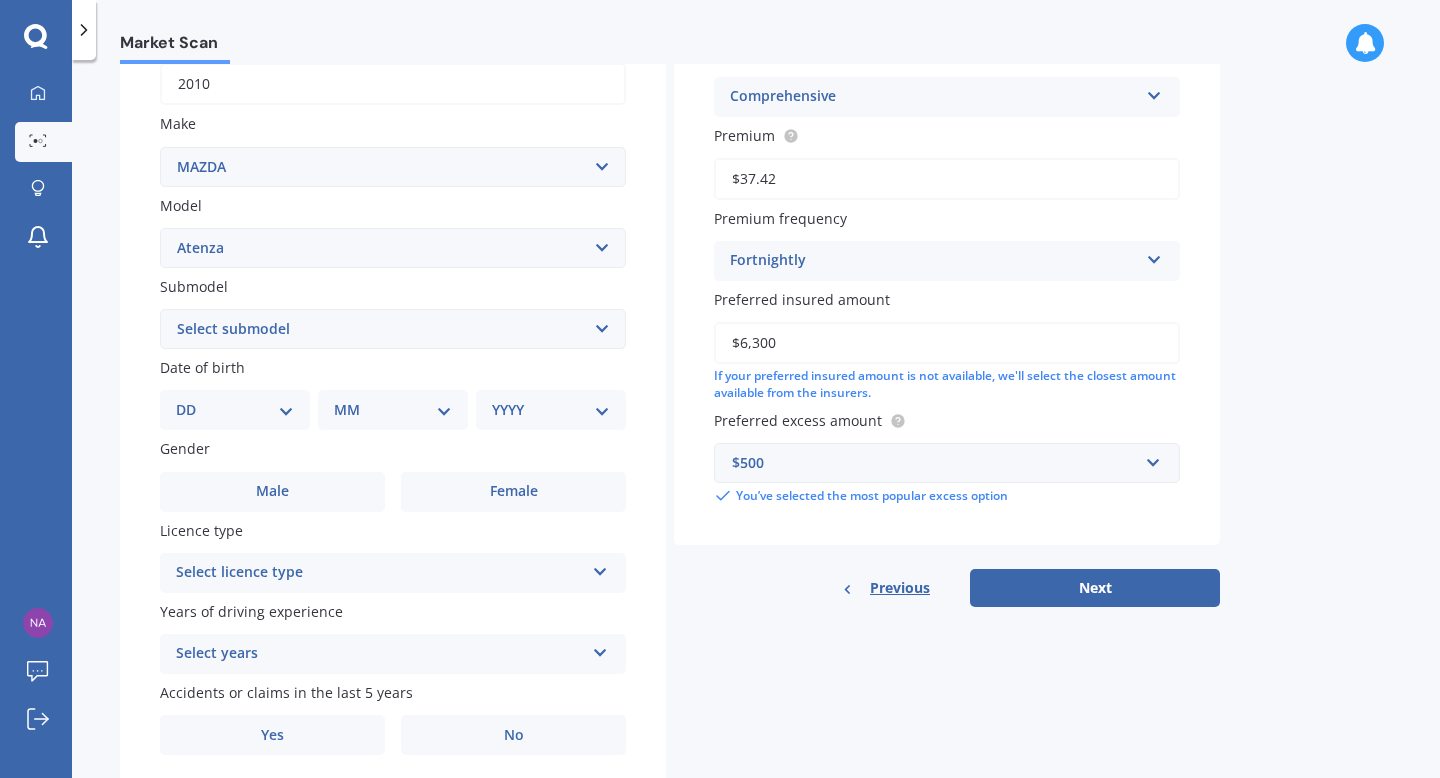 click on "DD 01 02 03 04 05 06 07 08 09 10 11 12 13 14 15 16 17 18 19 20 21 22 23 24 25 26 27 28 29 30 31" at bounding box center (235, 410) 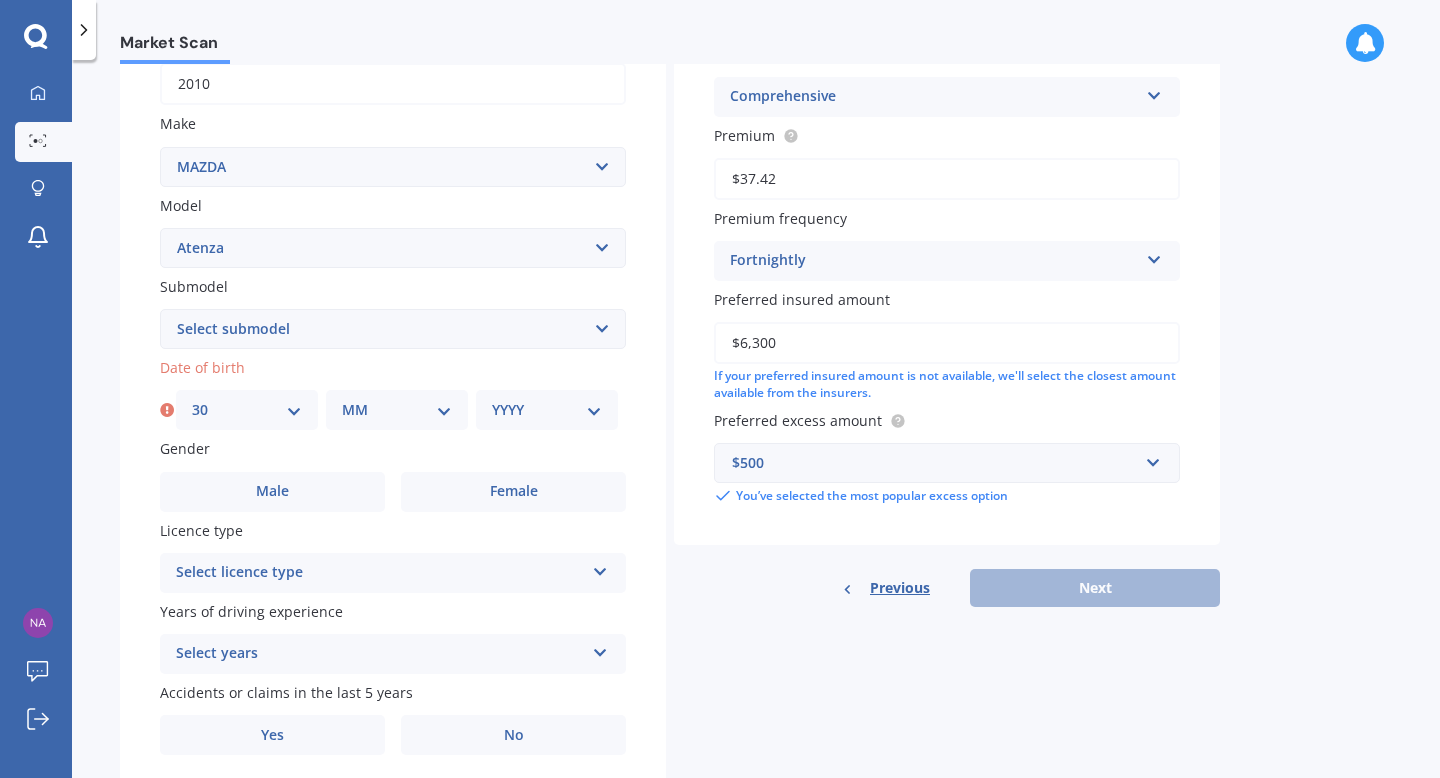 click on "MM 01 02 03 04 05 06 07 08 09 10 11 12" at bounding box center [397, 410] 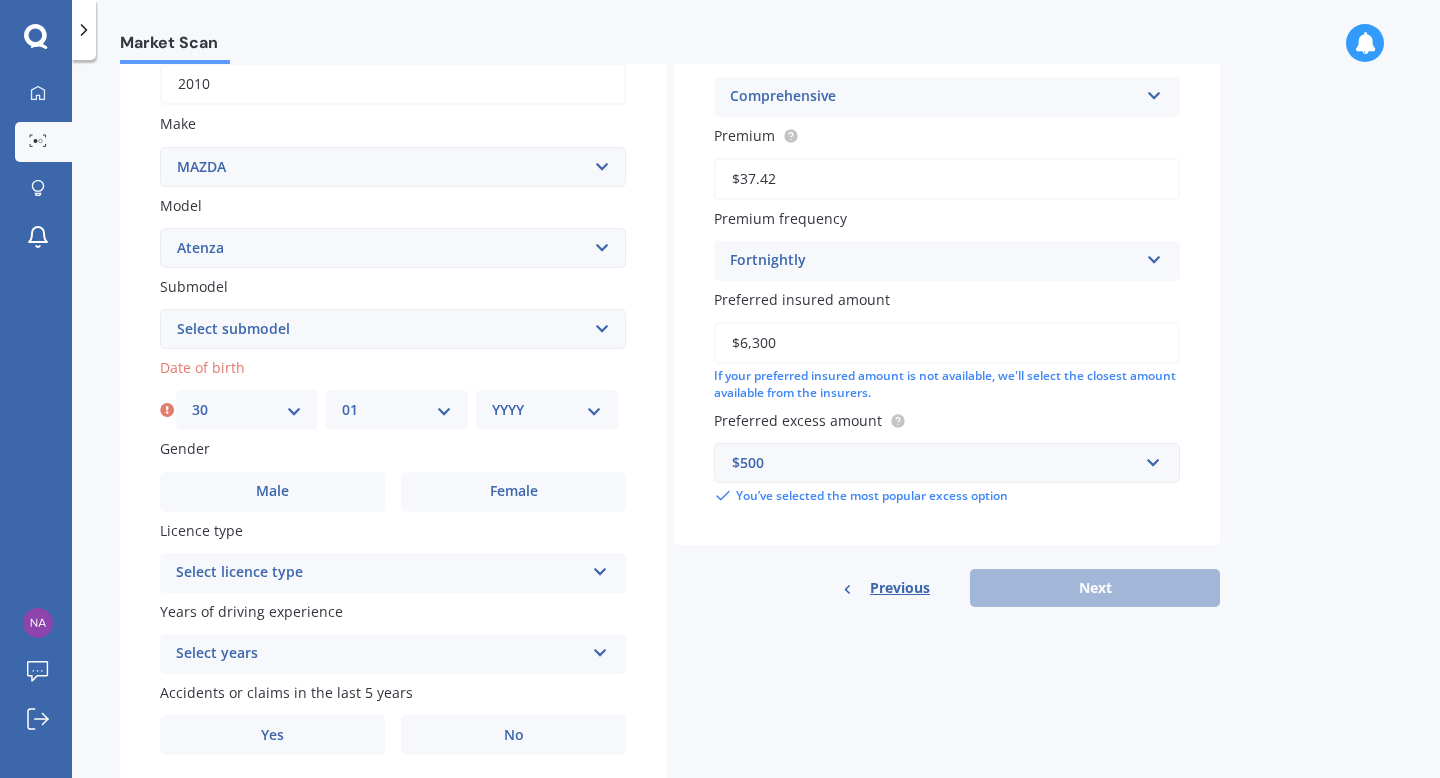 click on "YYYY 2025 2024 2023 2022 2021 2020 2019 2018 2017 2016 2015 2014 2013 2012 2011 2010 2009 2008 2007 2006 2005 2004 2003 2002 2001 2000 1999 1998 1997 1996 1995 1994 1993 1992 1991 1990 1989 1988 1987 1986 1985 1984 1983 1982 1981 1980 1979 1978 1977 1976 1975 1974 1973 1972 1971 1970 1969 1968 1967 1966 1965 1964 1963 1962 1961 1960 1959 1958 1957 1956 1955 1954 1953 1952 1951 1950 1949 1948 1947 1946 1945 1944 1943 1942 1941 1940 1939 1938 1937 1936 1935 1934 1933 1932 1931 1930 1929 1928 1927 1926" at bounding box center (547, 410) 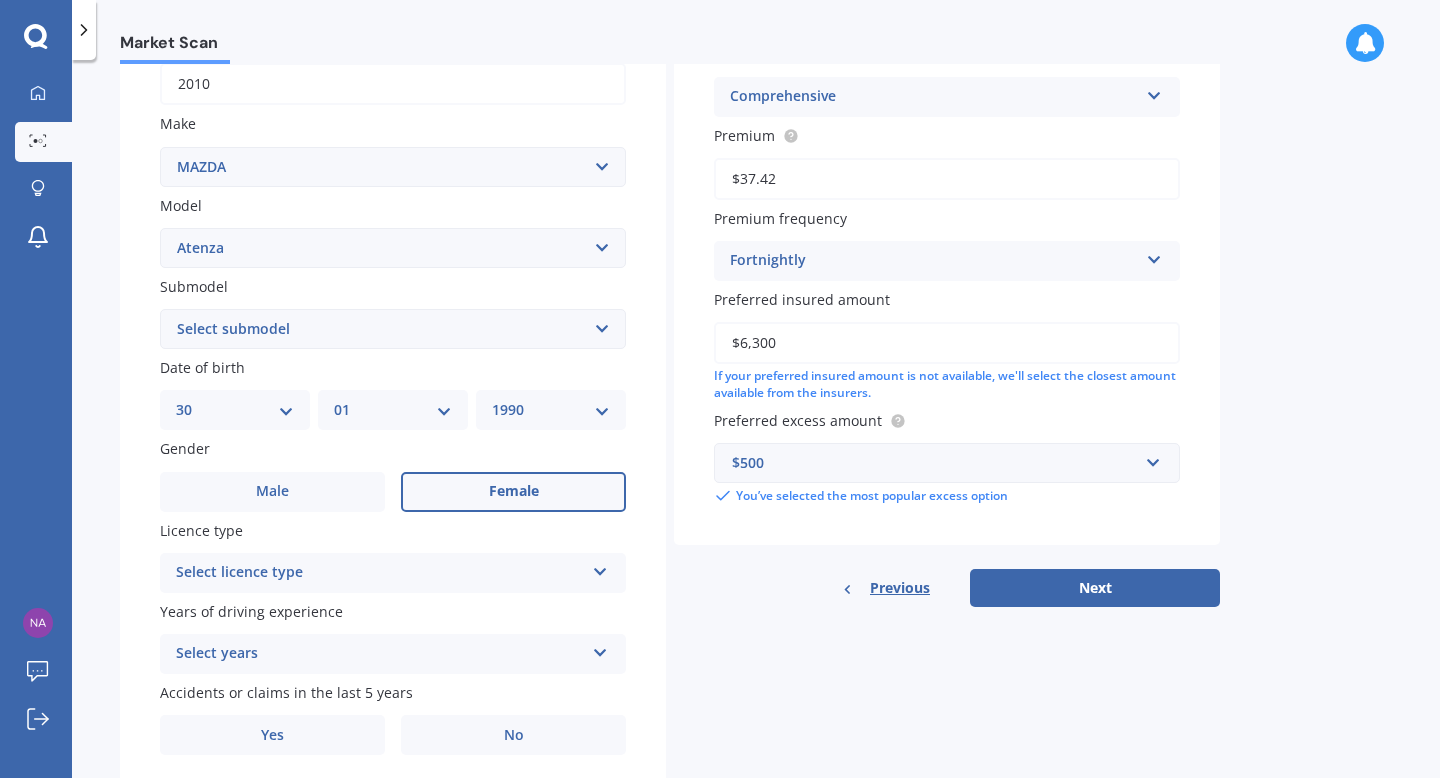 click on "Female" at bounding box center (513, 492) 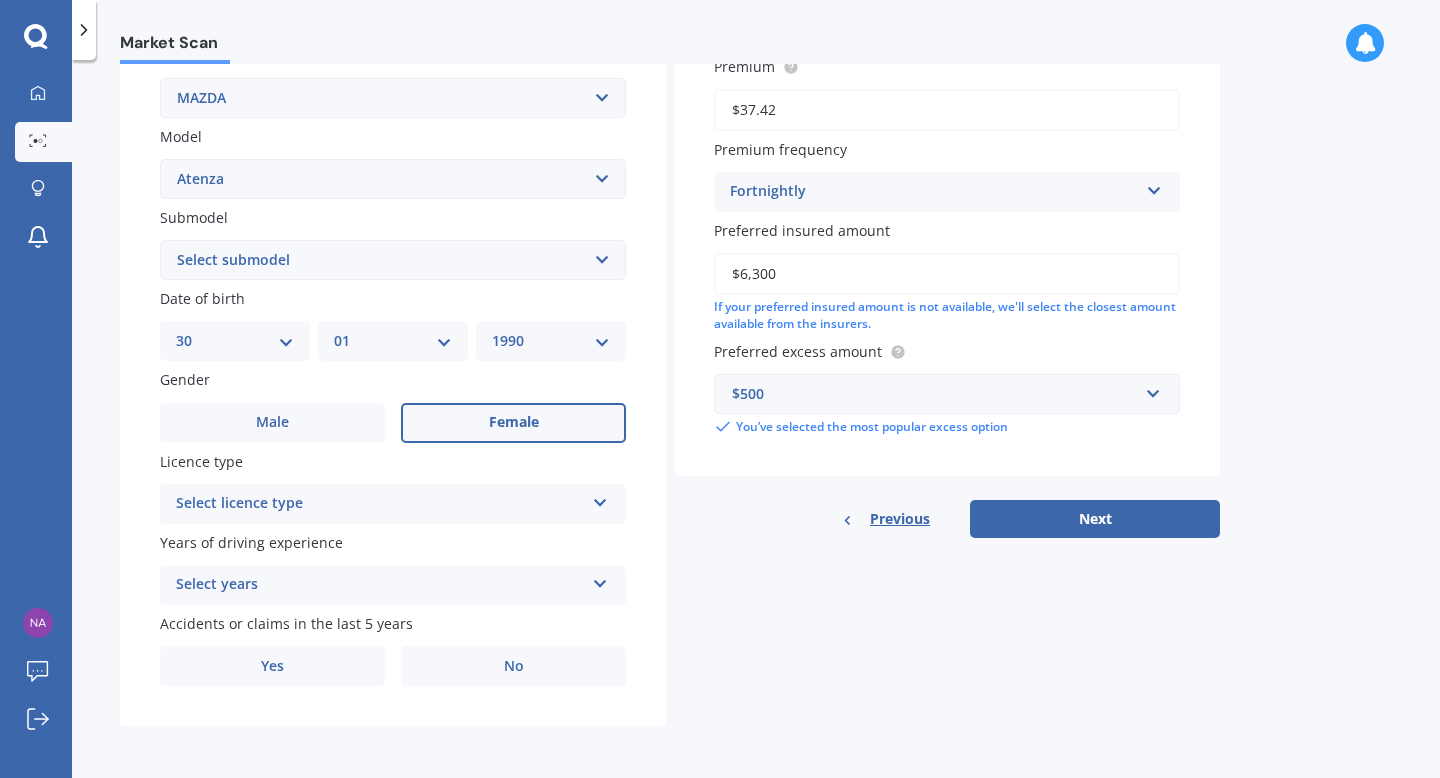 click on "Select licence type" at bounding box center (380, 504) 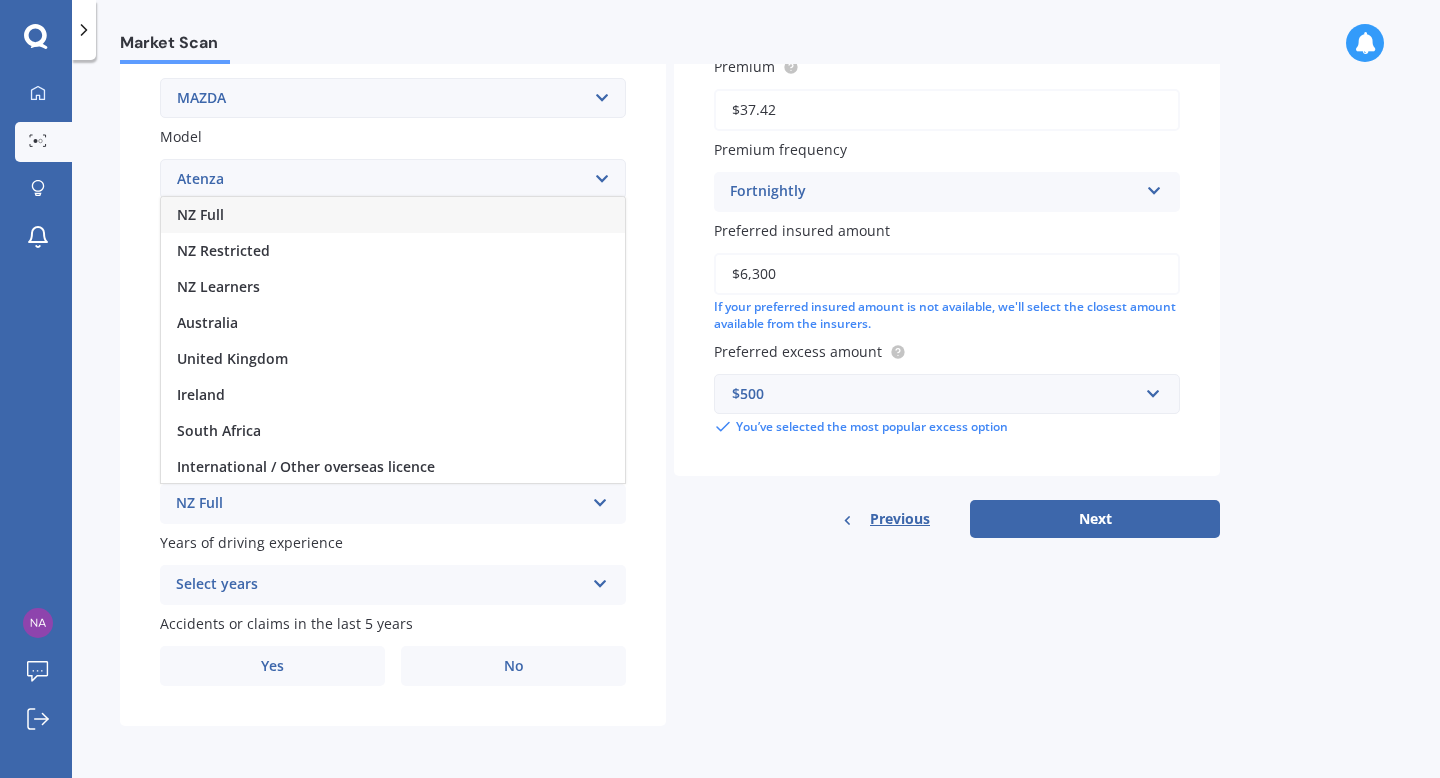 click on "NZ Full" at bounding box center (393, 215) 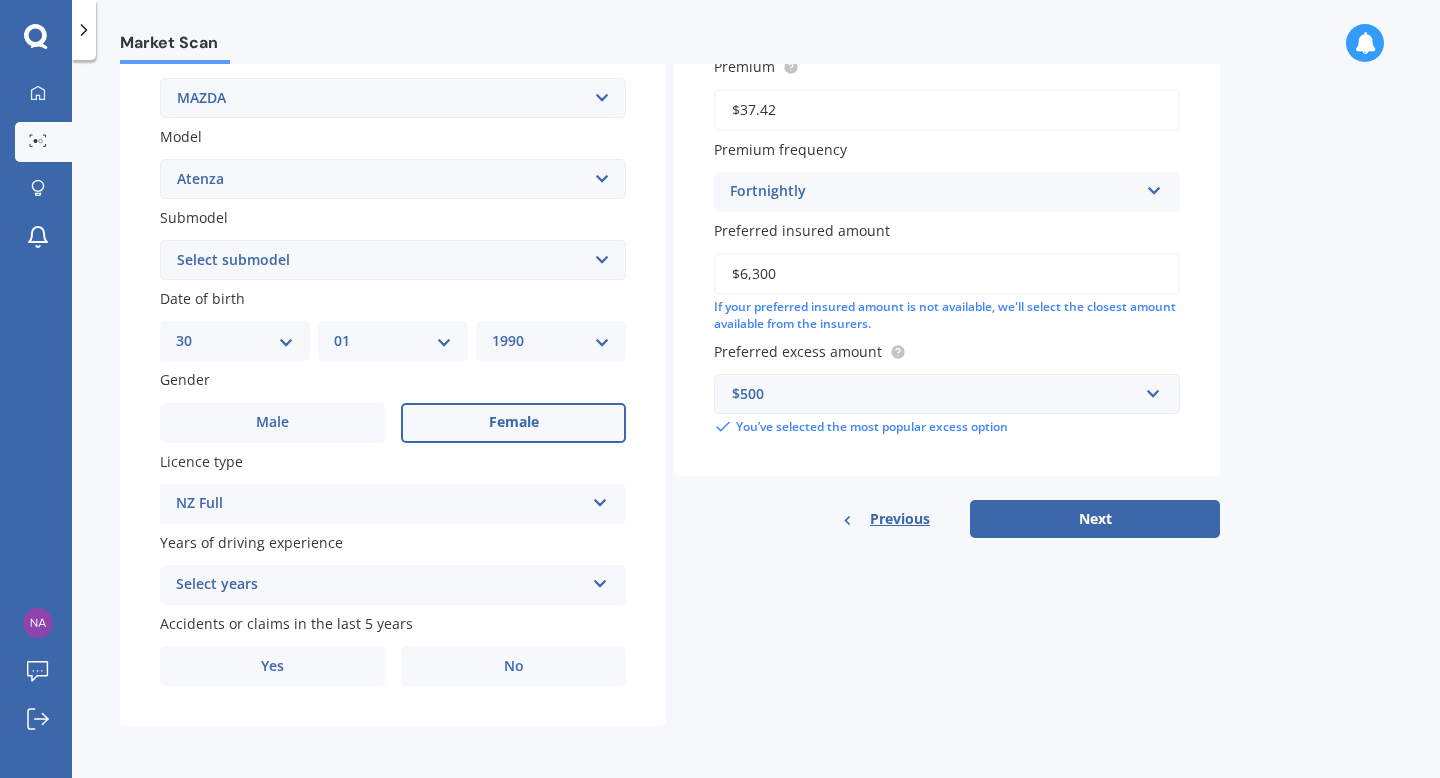 click on "Select years" at bounding box center [380, 585] 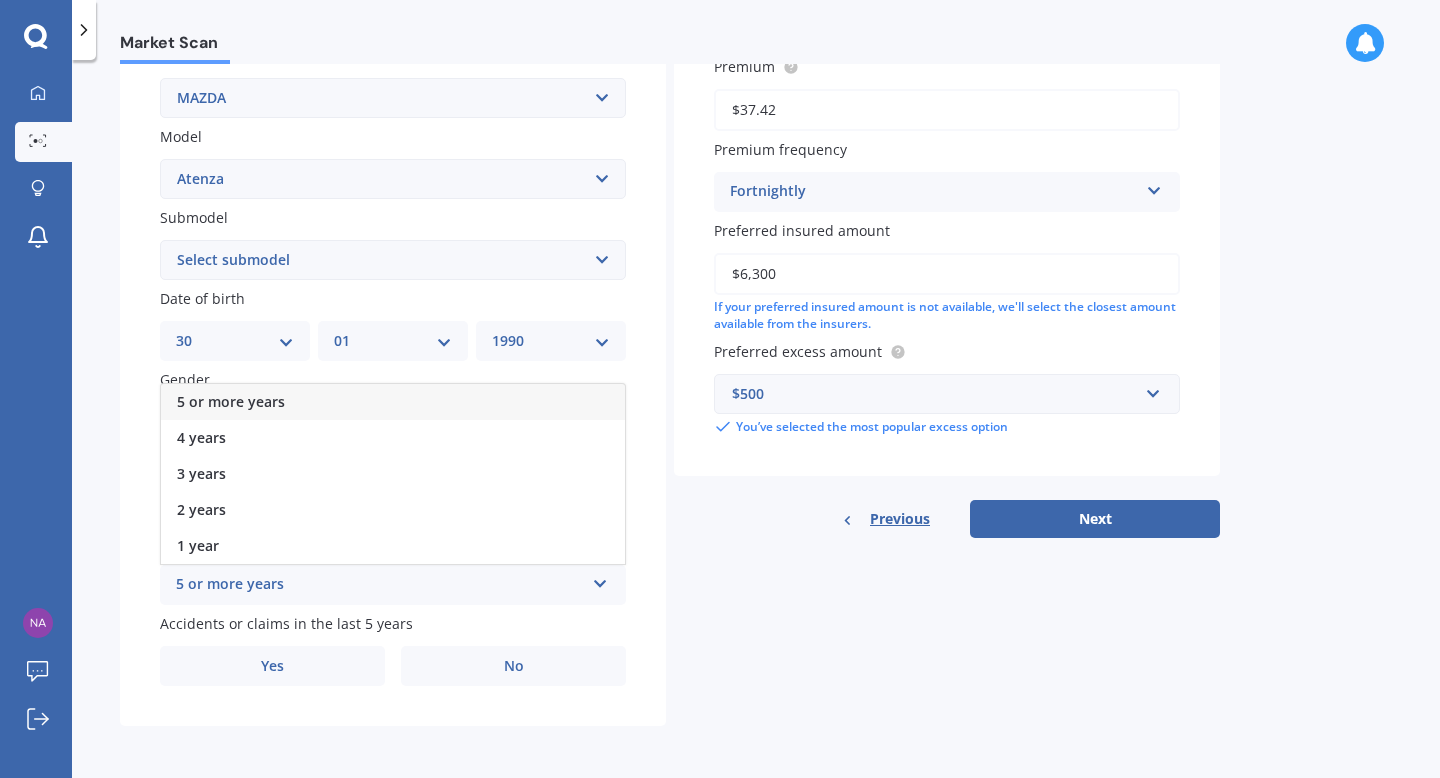 click on "5 or more years" at bounding box center (393, 402) 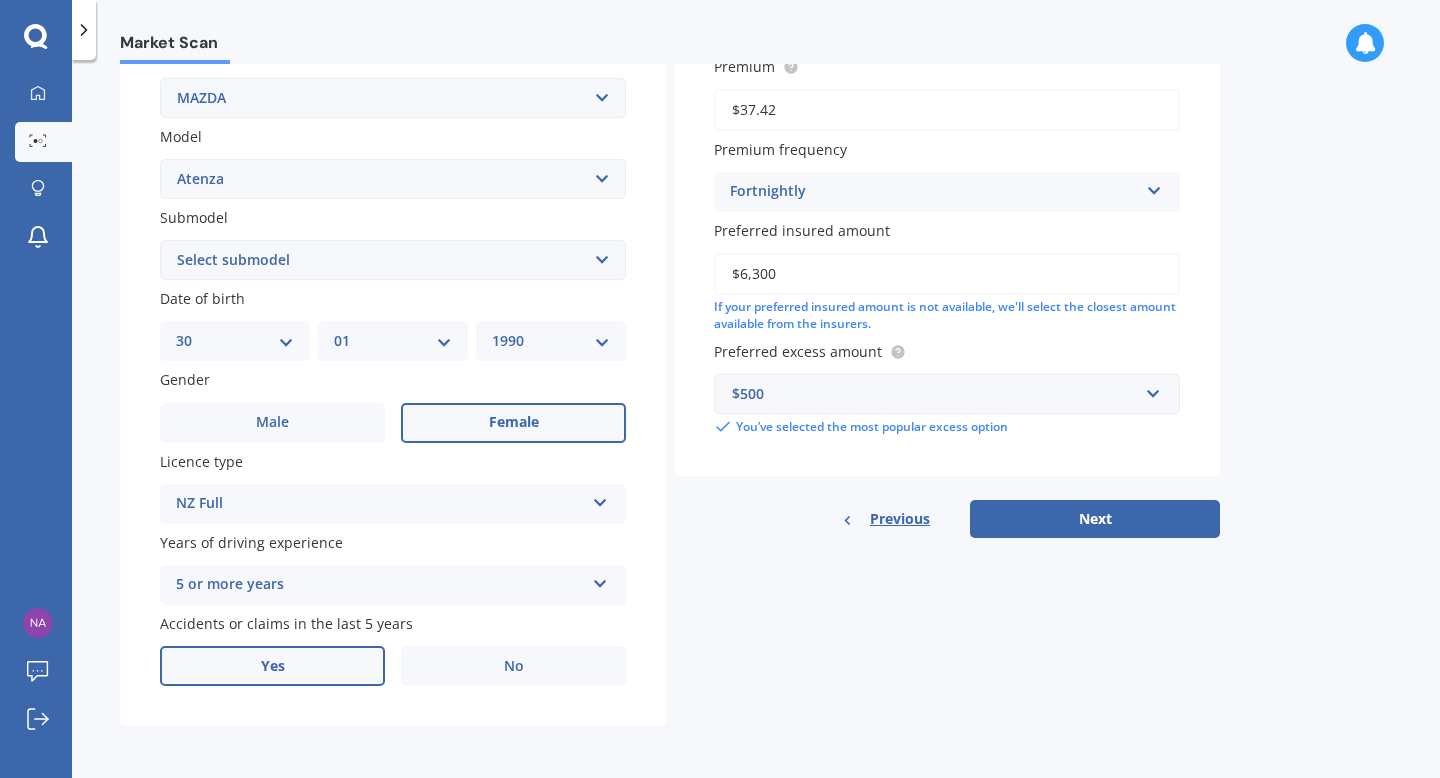 click on "Yes" at bounding box center (272, 666) 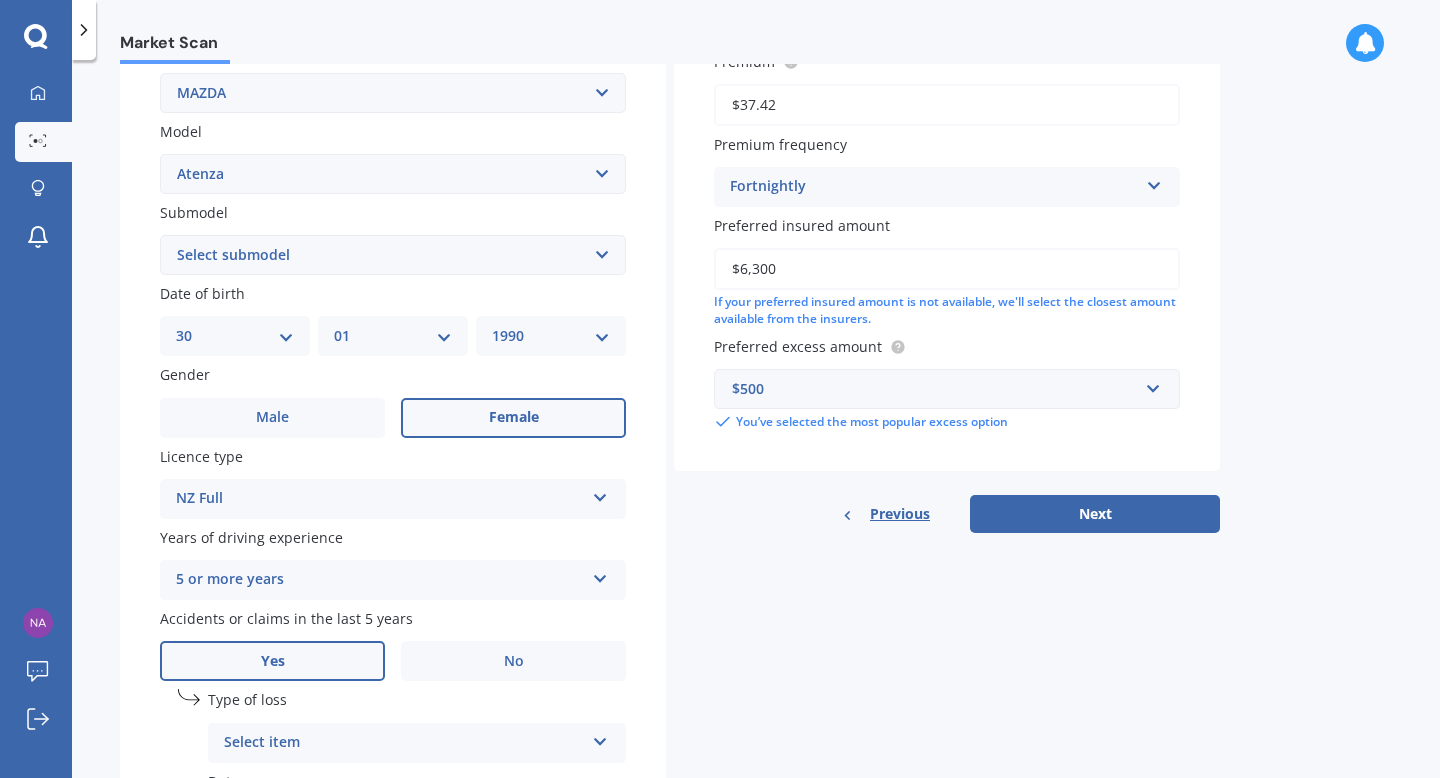 scroll, scrollTop: 622, scrollLeft: 0, axis: vertical 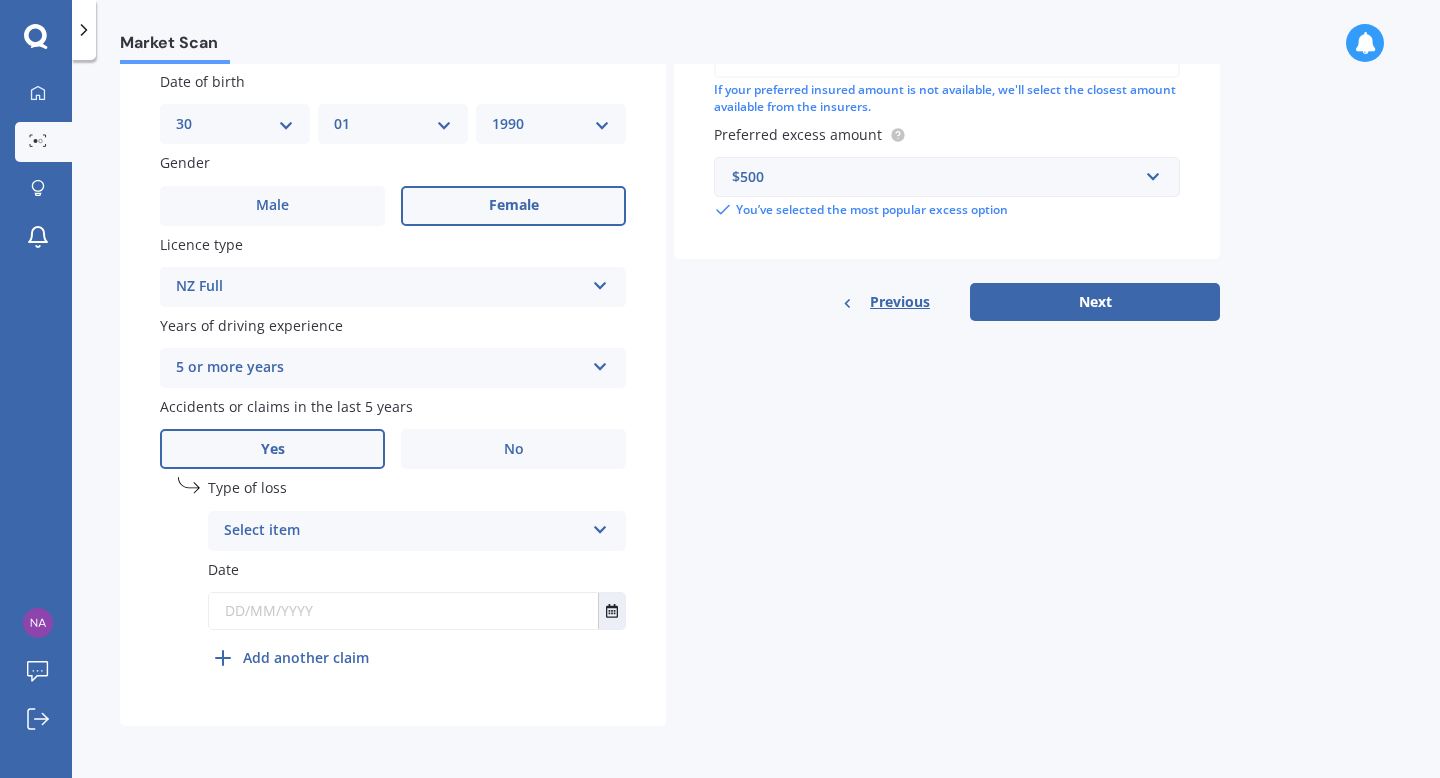 click on "Select item" at bounding box center (404, 531) 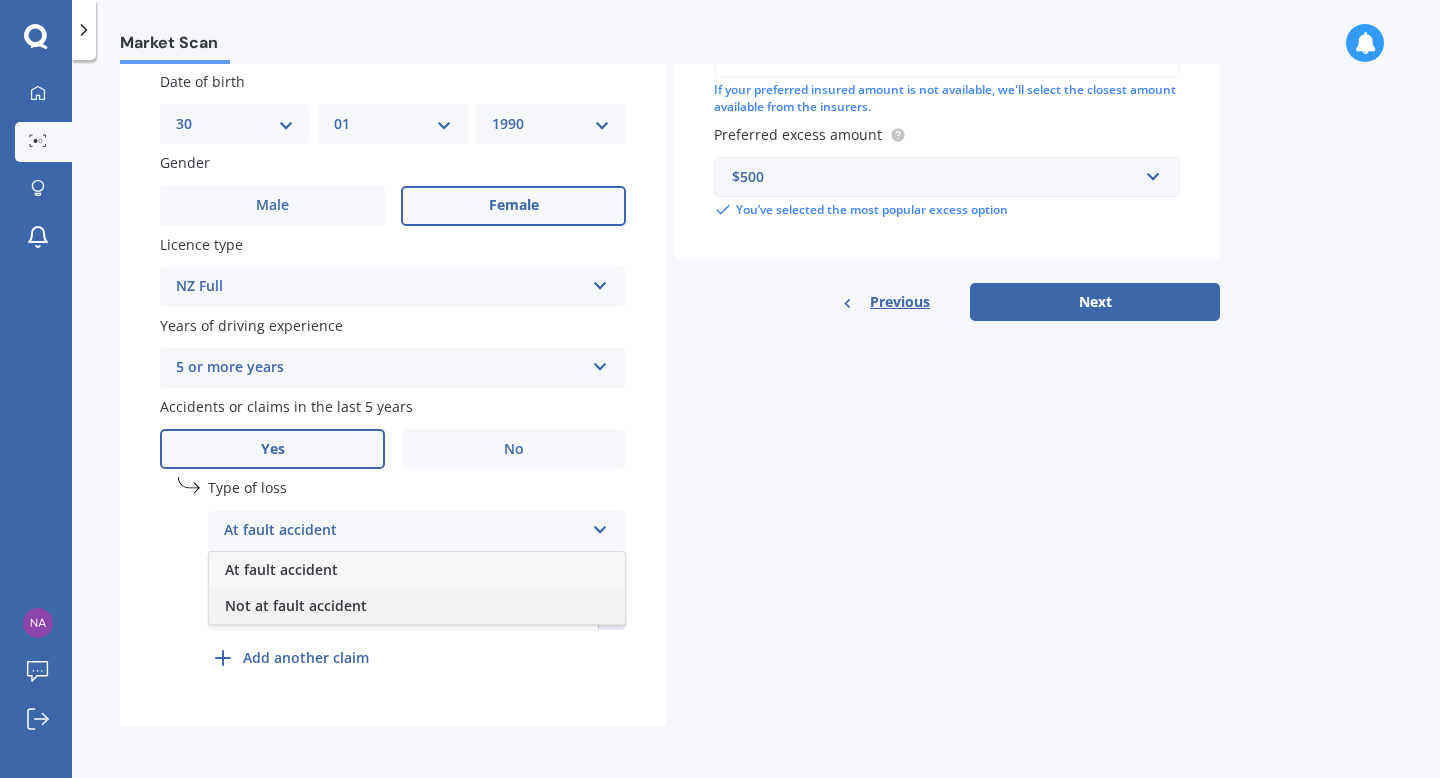 click on "Not at fault accident" at bounding box center [417, 606] 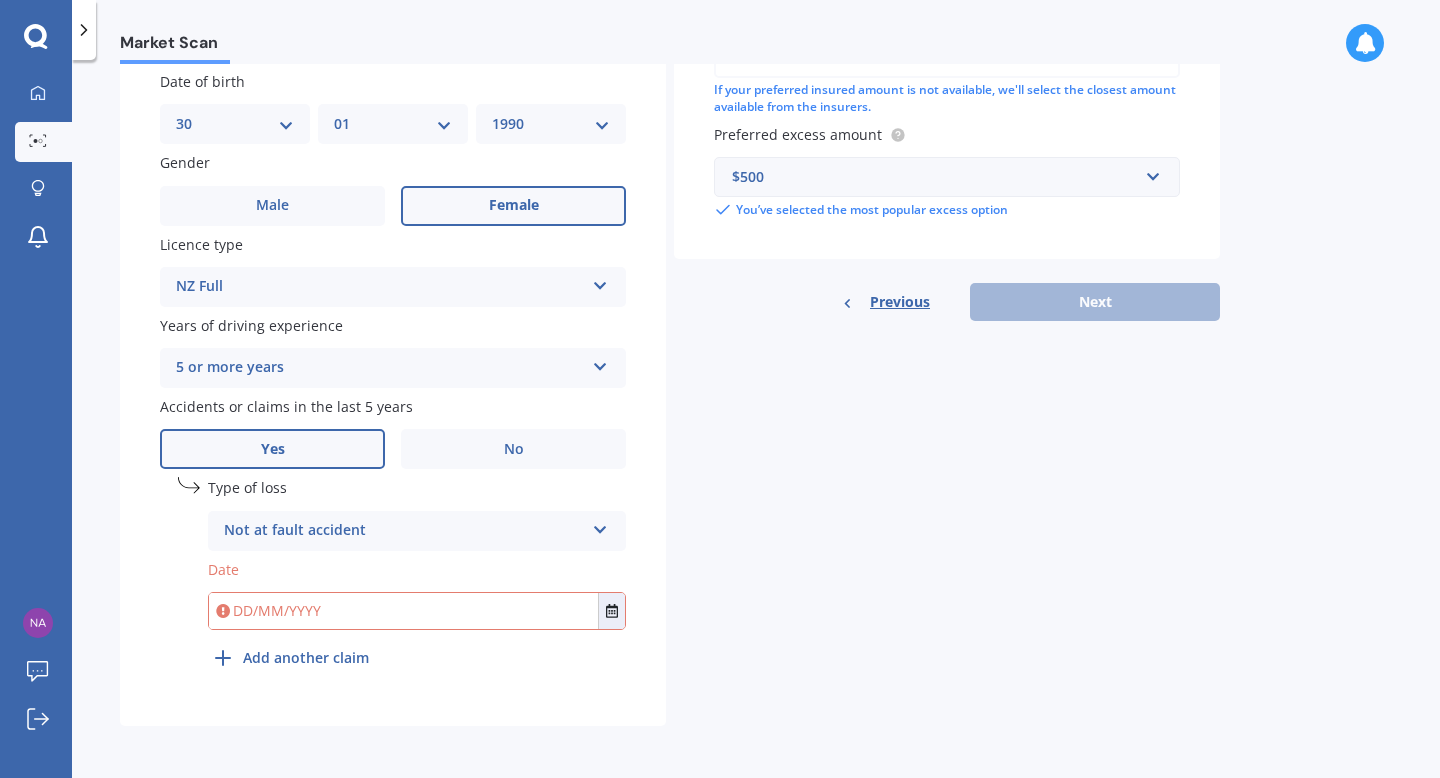 click at bounding box center (403, 611) 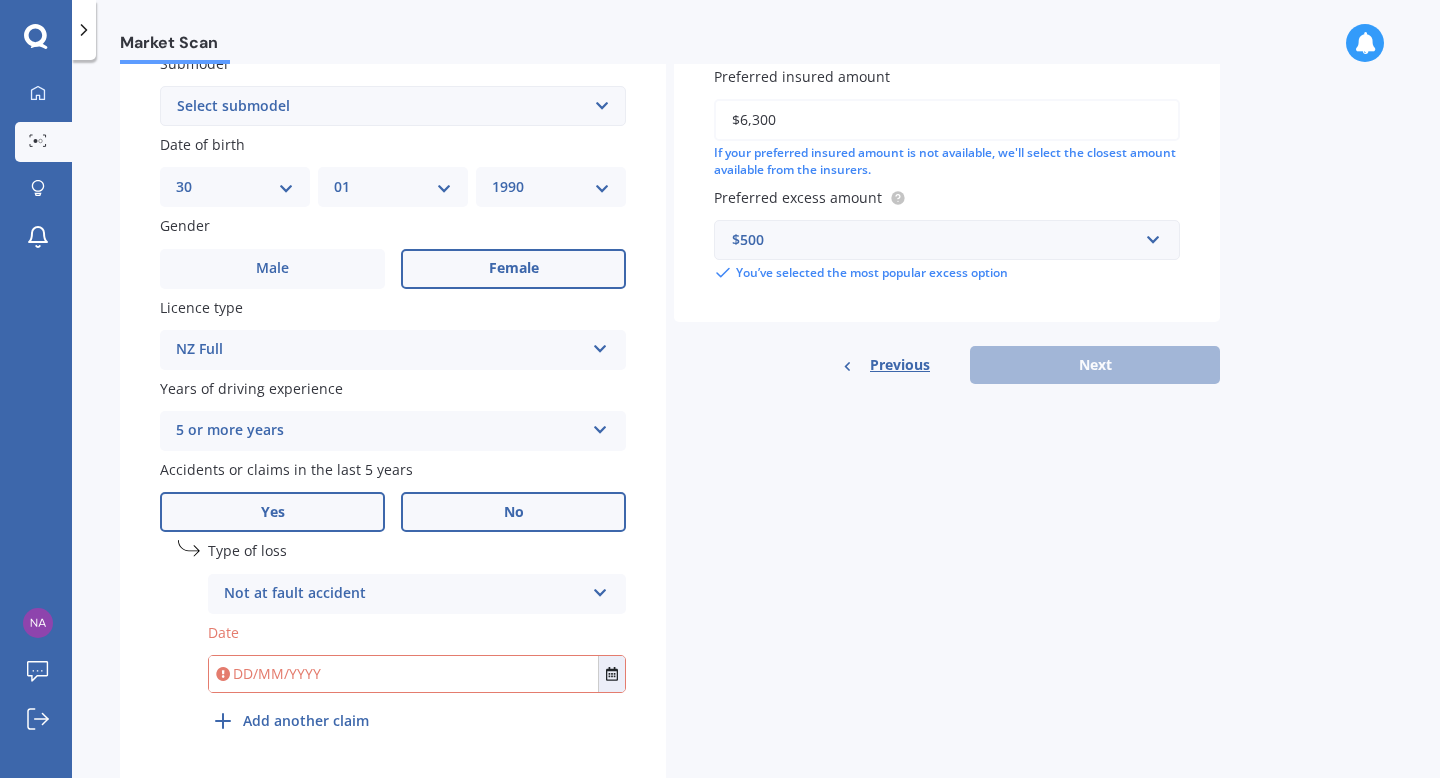 click on "No" at bounding box center (513, 512) 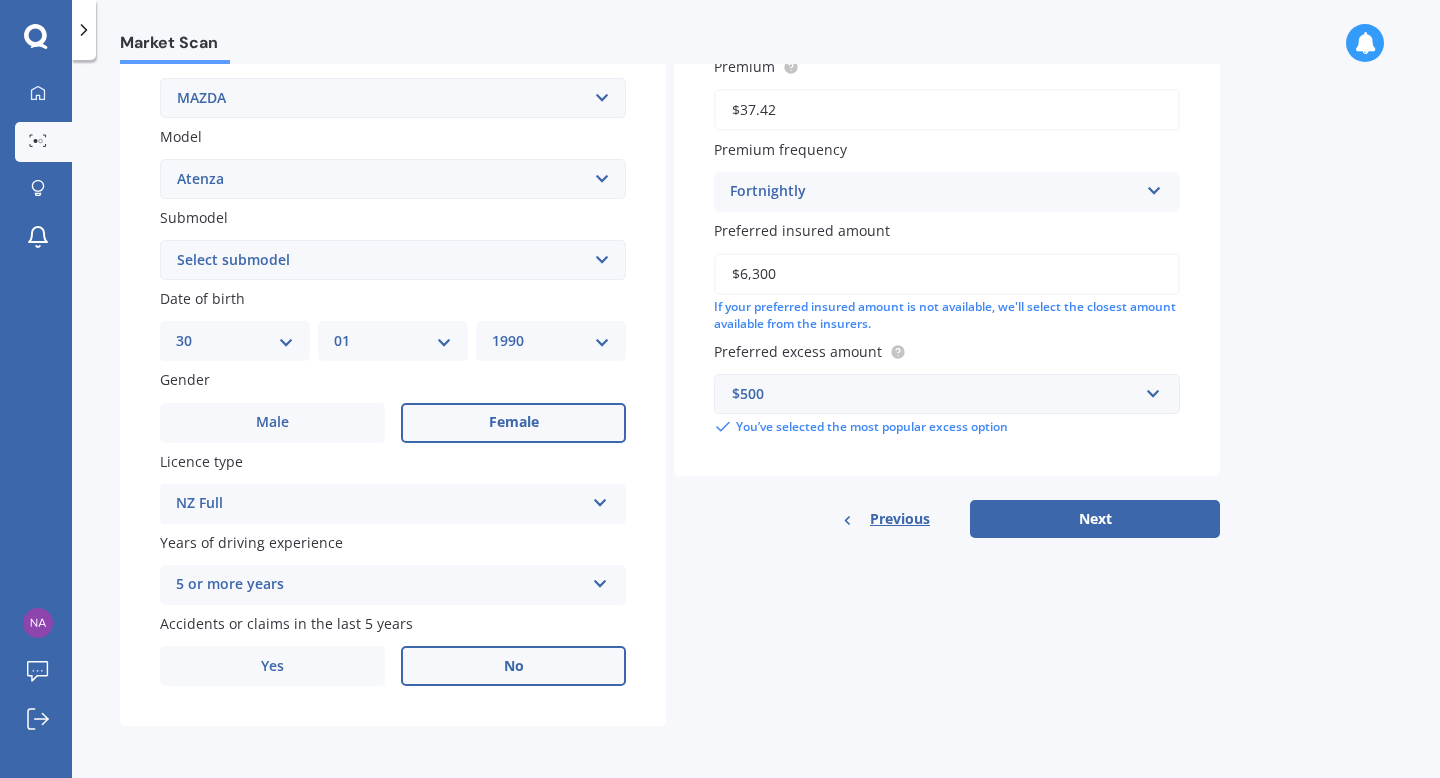 scroll, scrollTop: 404, scrollLeft: 0, axis: vertical 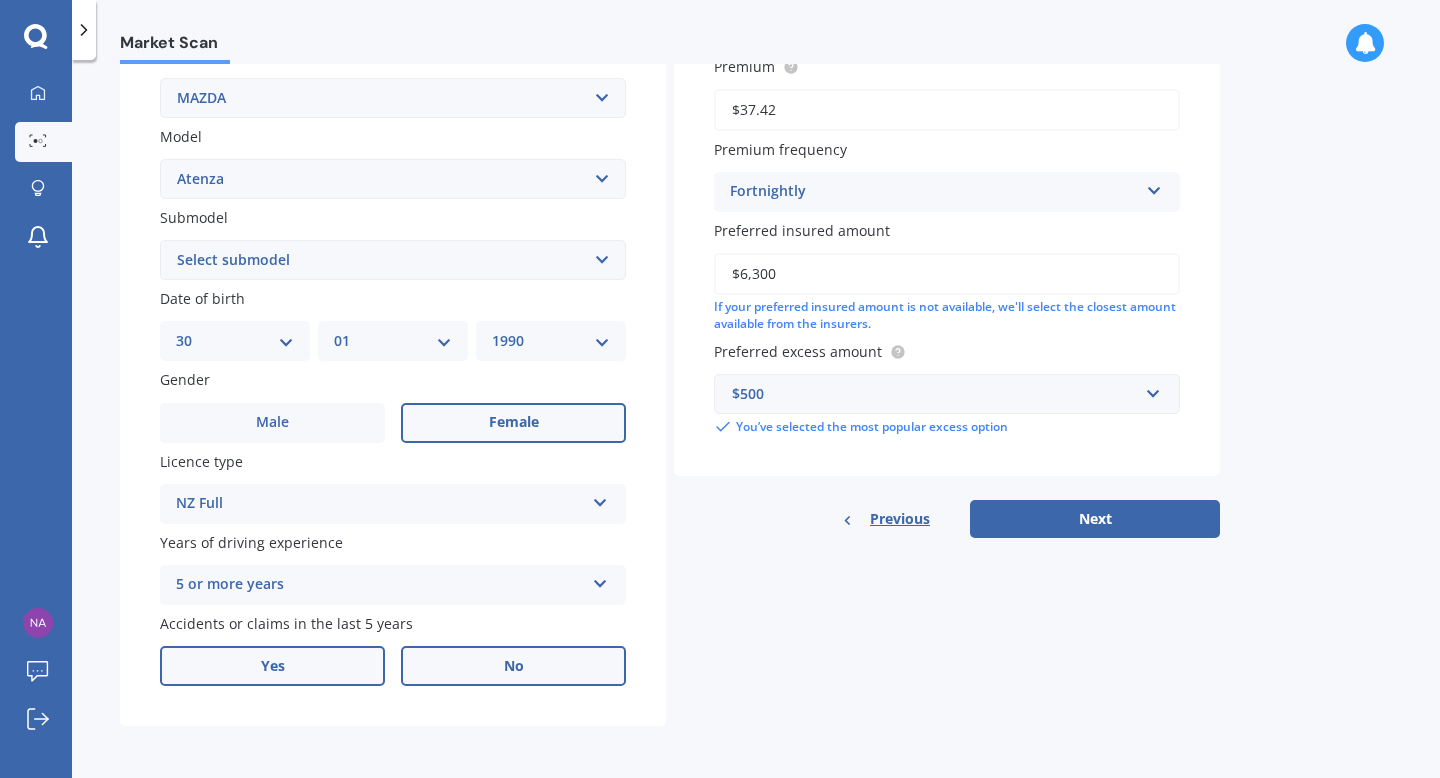 click on "Yes" at bounding box center [272, 666] 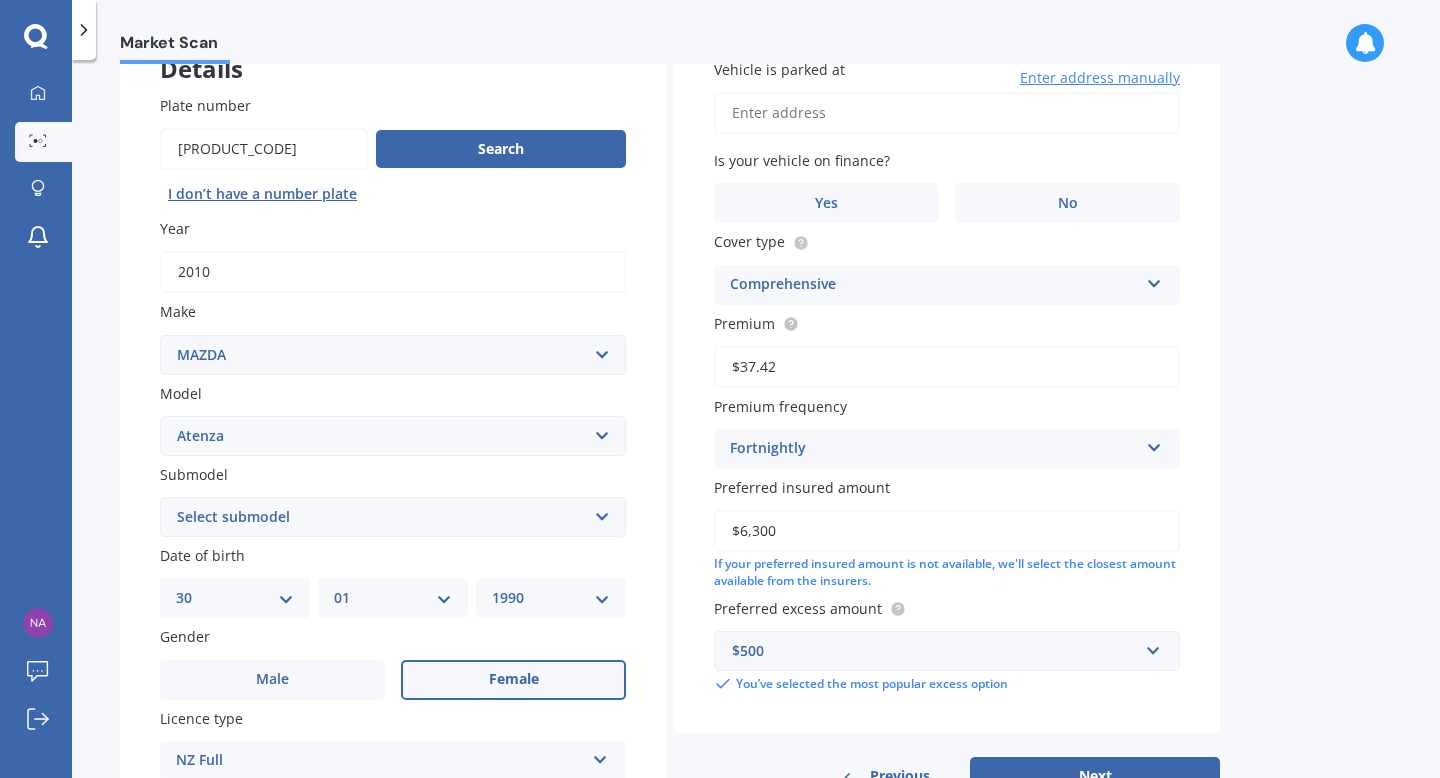 scroll, scrollTop: 0, scrollLeft: 0, axis: both 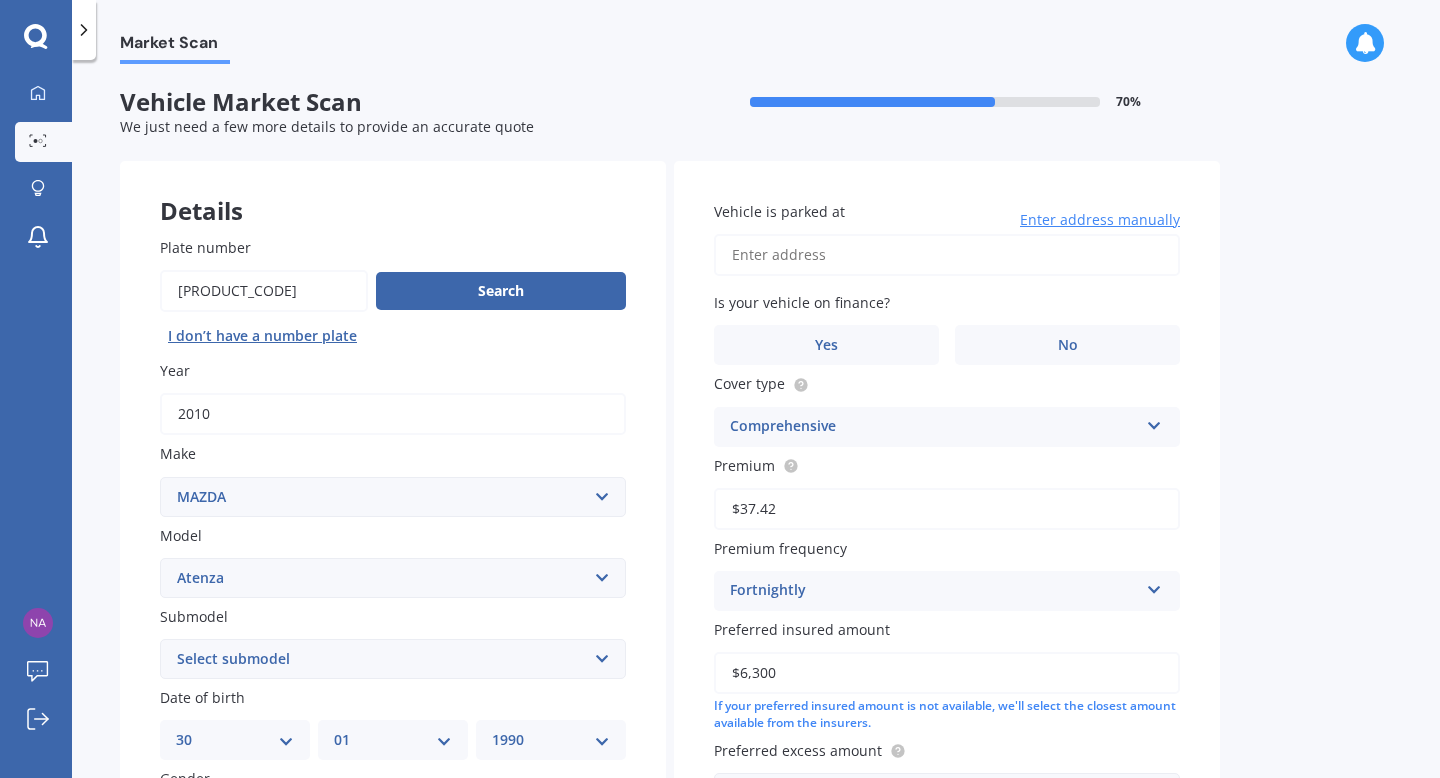 click on "Vehicle is parked at" at bounding box center [947, 255] 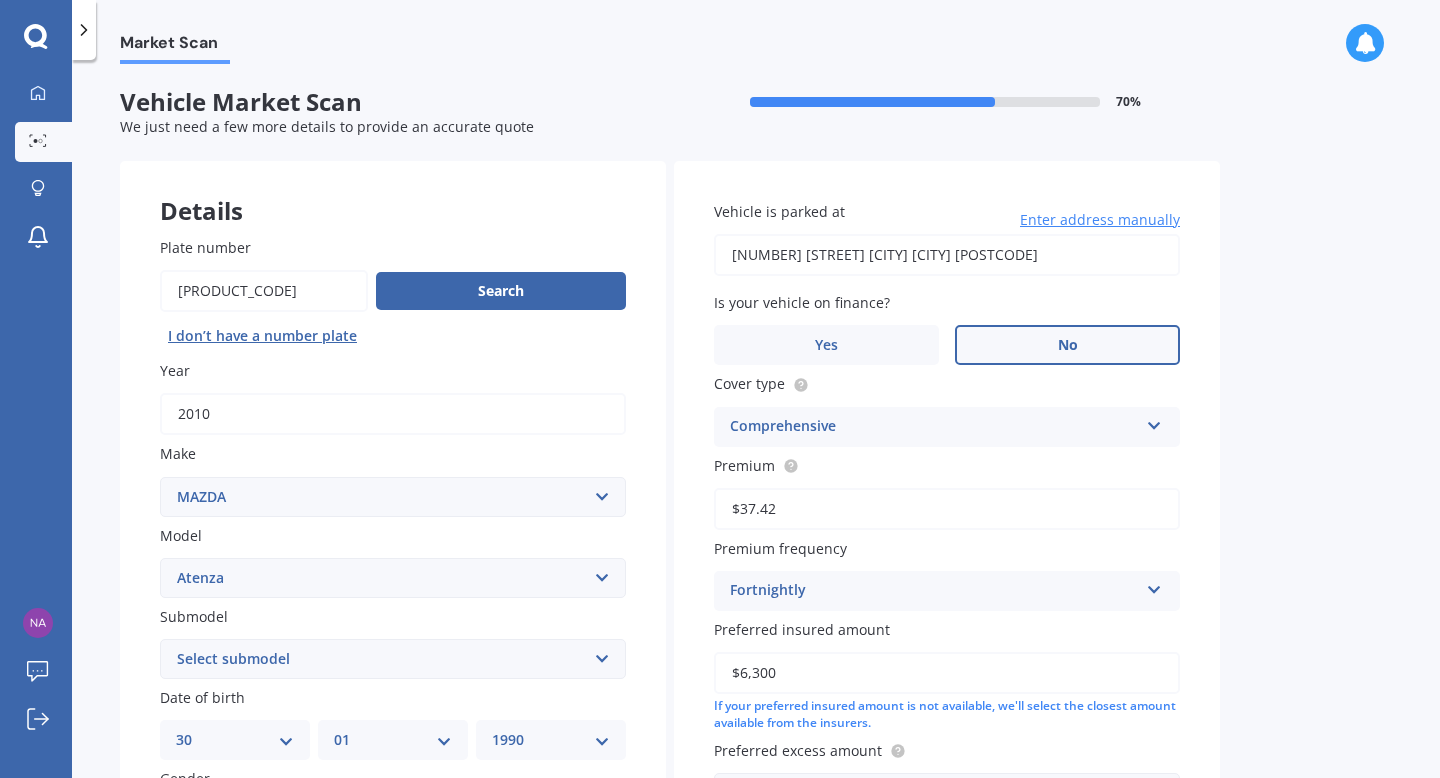 click on "No" at bounding box center (1067, 345) 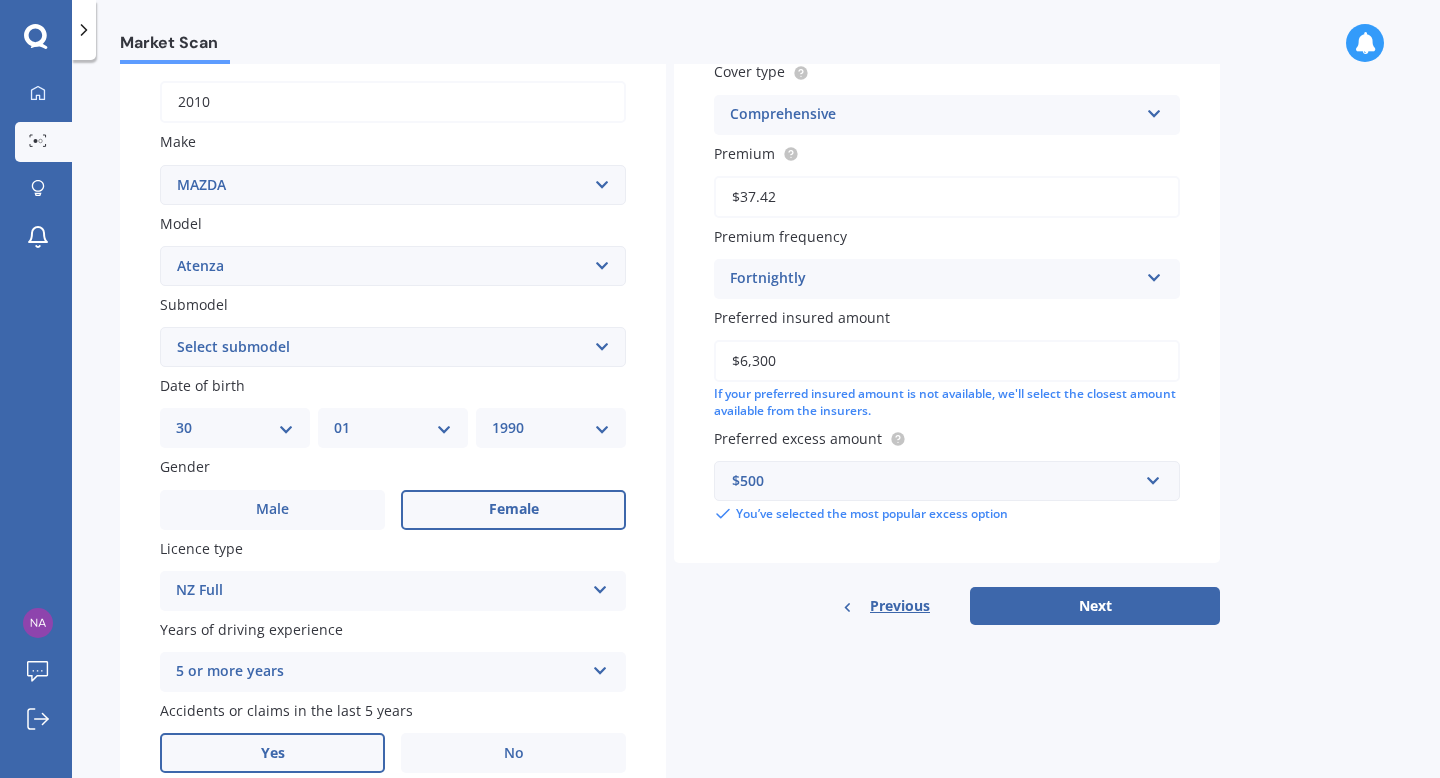 scroll, scrollTop: 314, scrollLeft: 0, axis: vertical 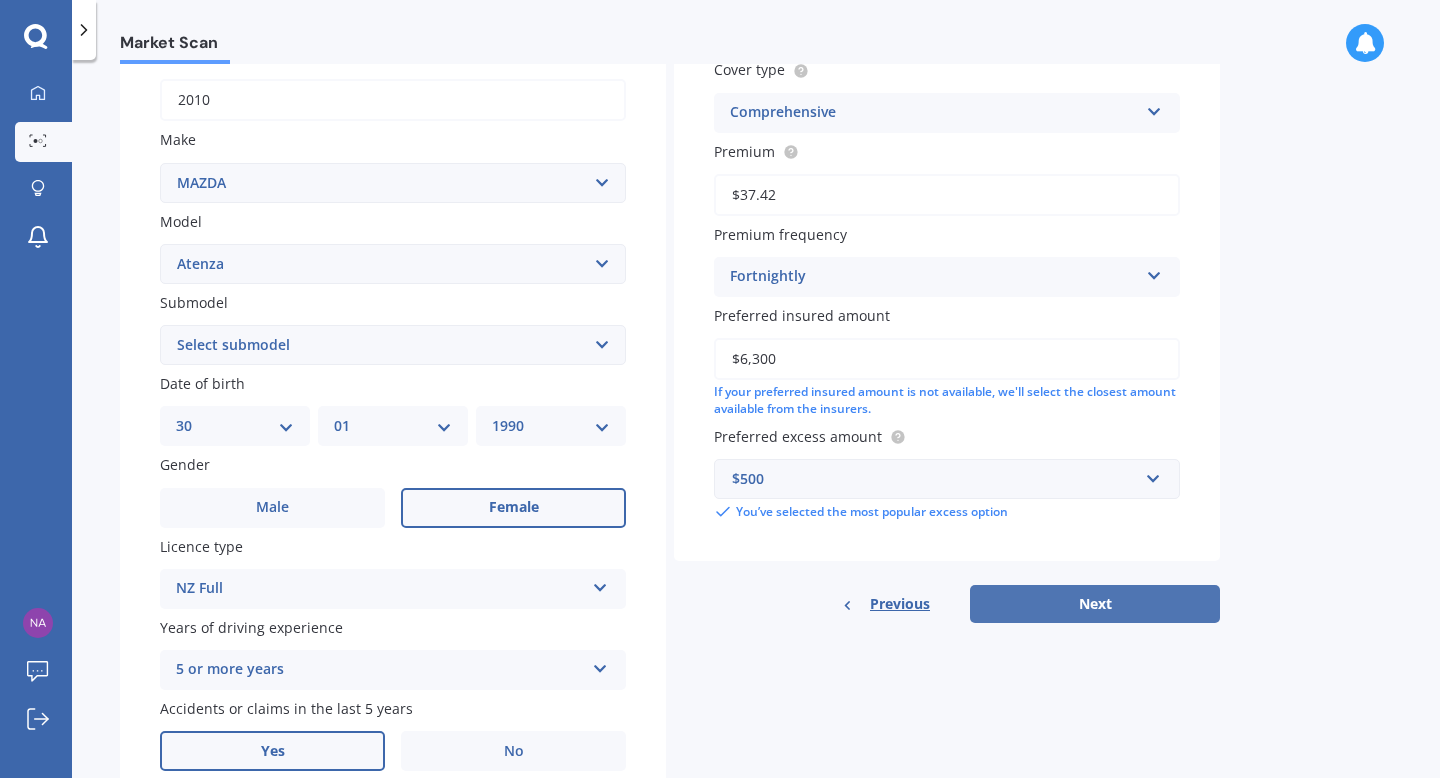 click on "Next" at bounding box center [1095, 604] 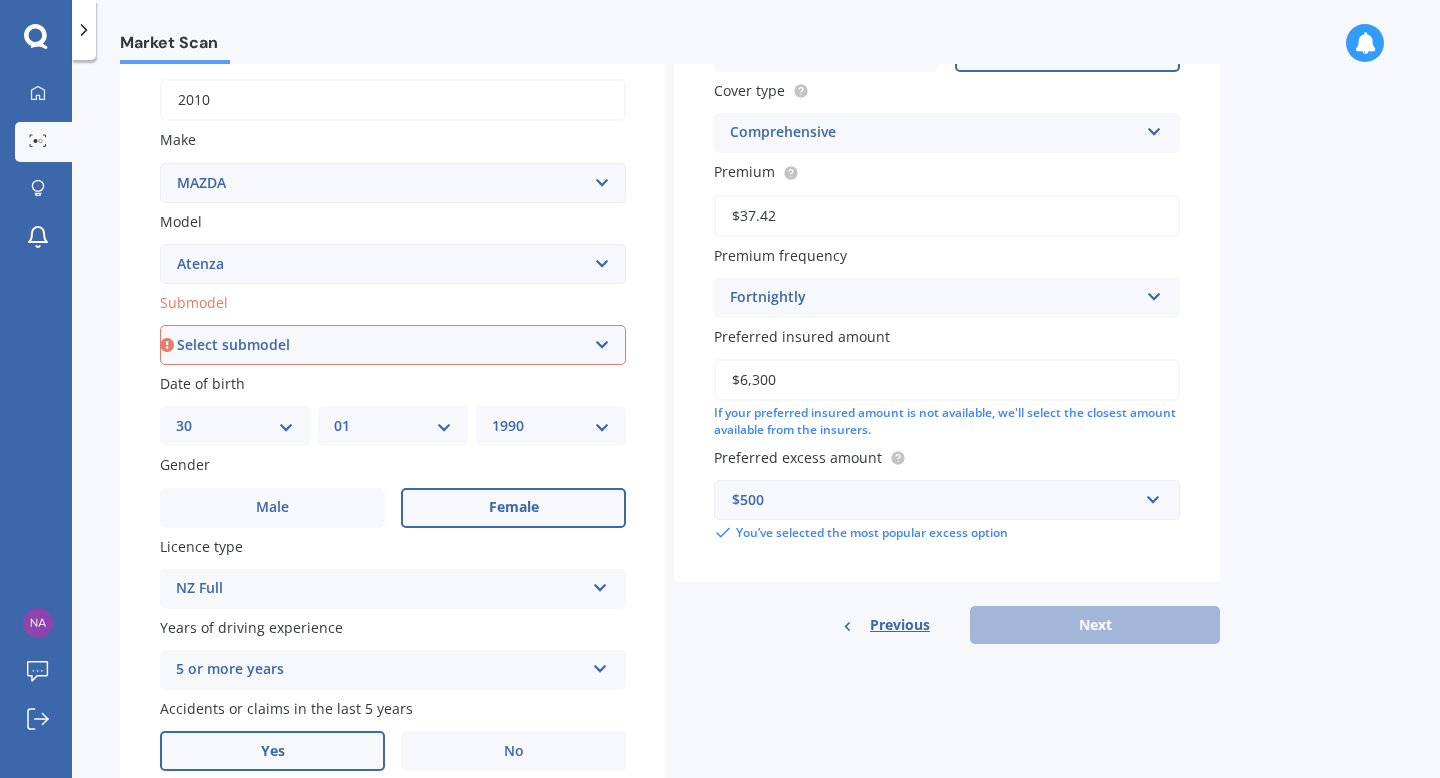 click on "Select submodel (All other) Diesel Diesel Turbo Hatchback Sedan Turbo Wagon" at bounding box center [393, 345] 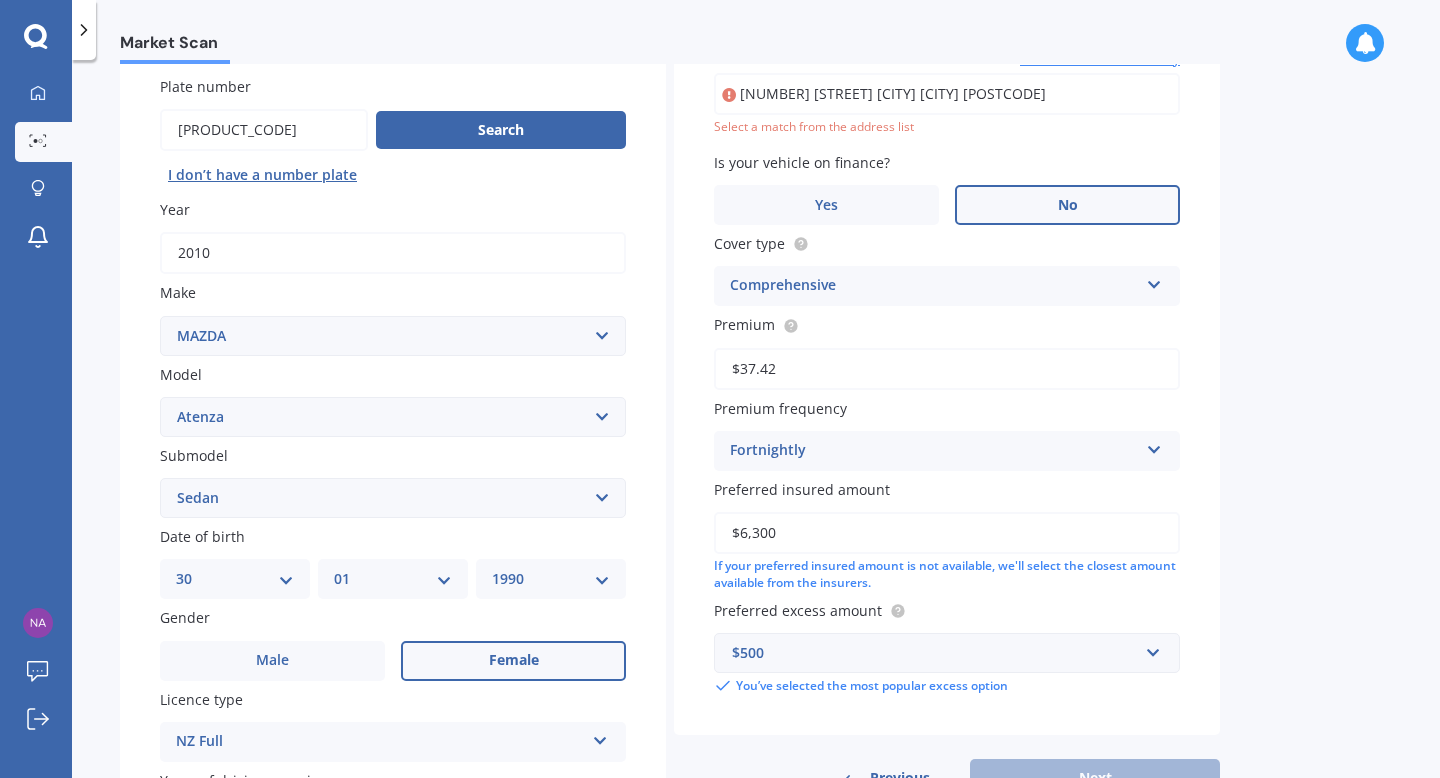 scroll, scrollTop: 137, scrollLeft: 0, axis: vertical 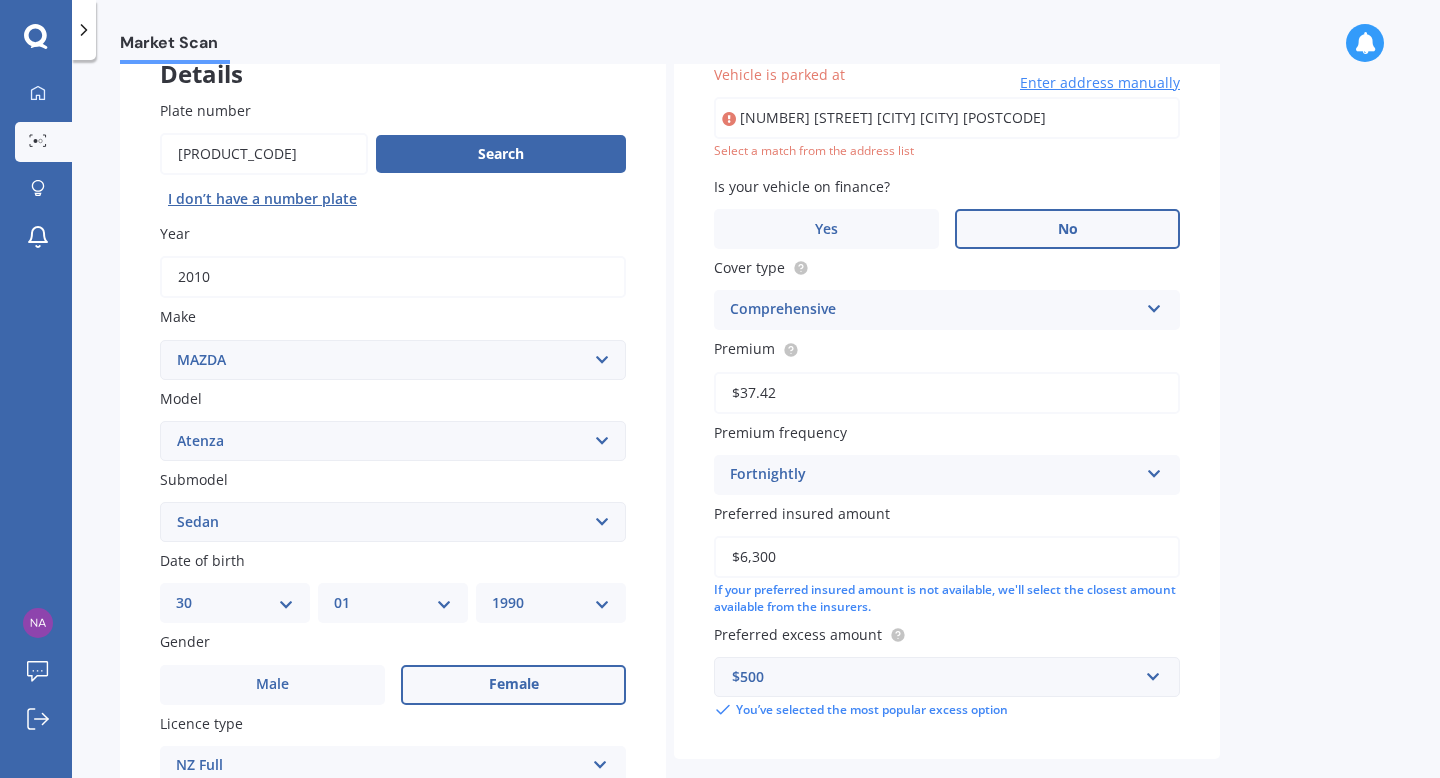click on "[NUMBER] [STREET] [CITY] [CITY] [POSTCODE]" at bounding box center (947, 118) 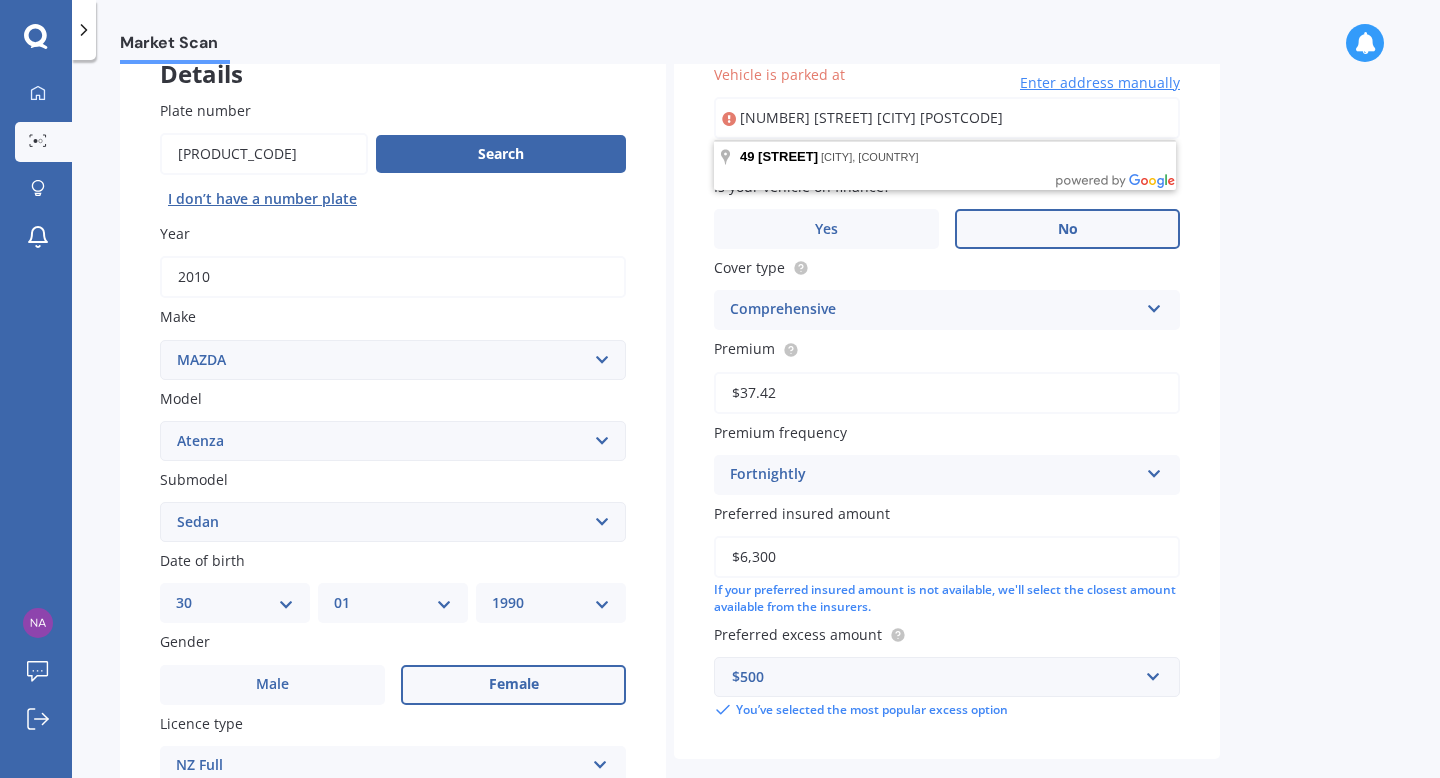 drag, startPoint x: 922, startPoint y: 113, endPoint x: 802, endPoint y: 112, distance: 120.004166 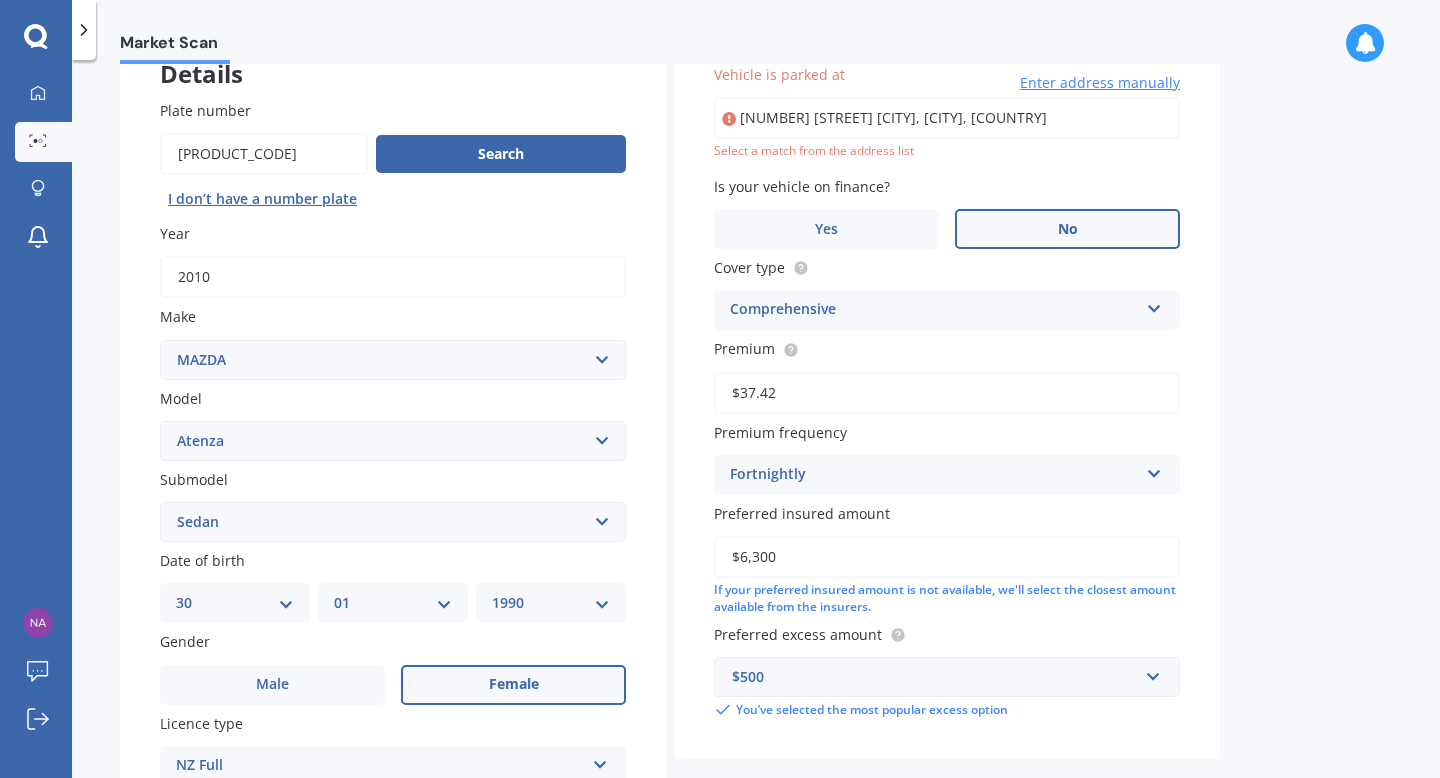 type on "[NUMBER] [STREET] [CITY], [CITY] [POSTCODE]" 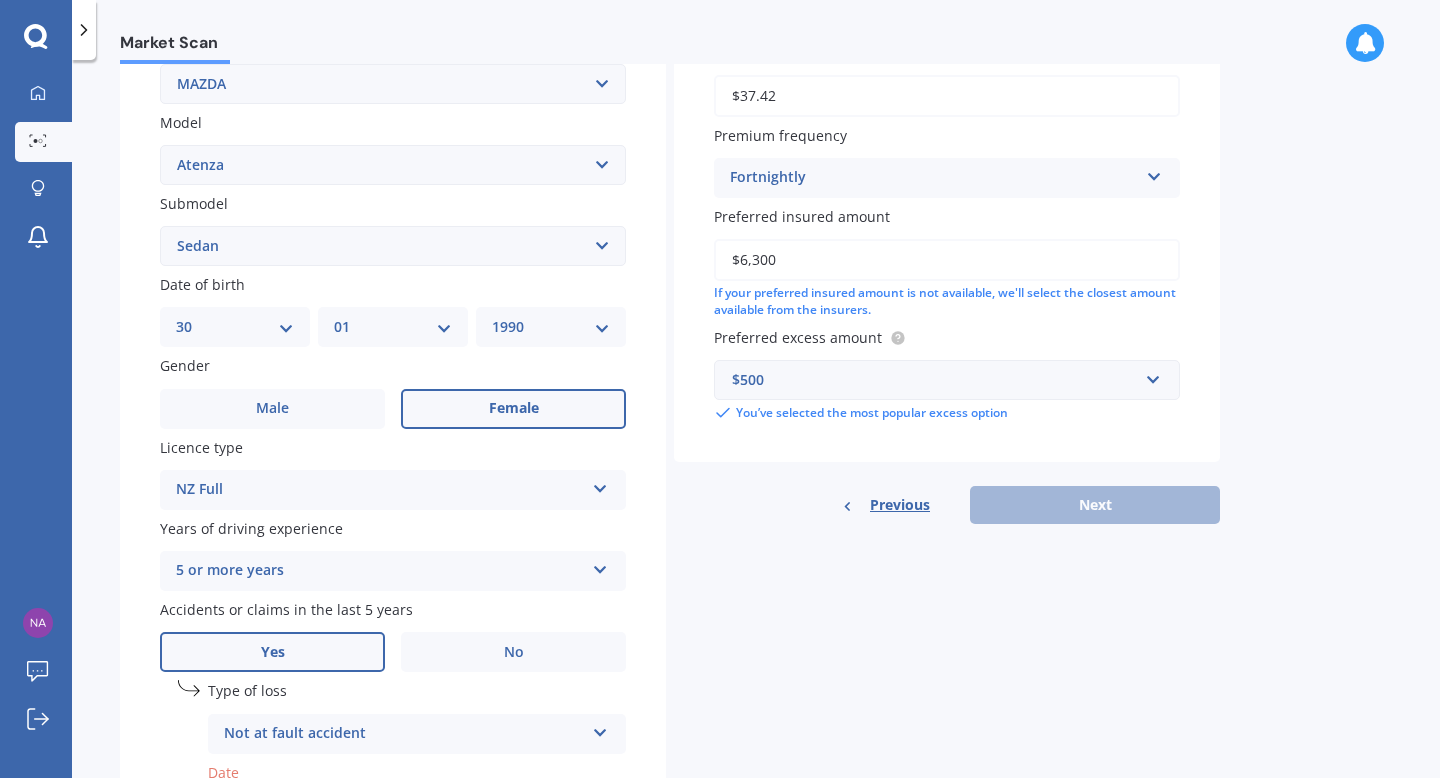scroll, scrollTop: 622, scrollLeft: 0, axis: vertical 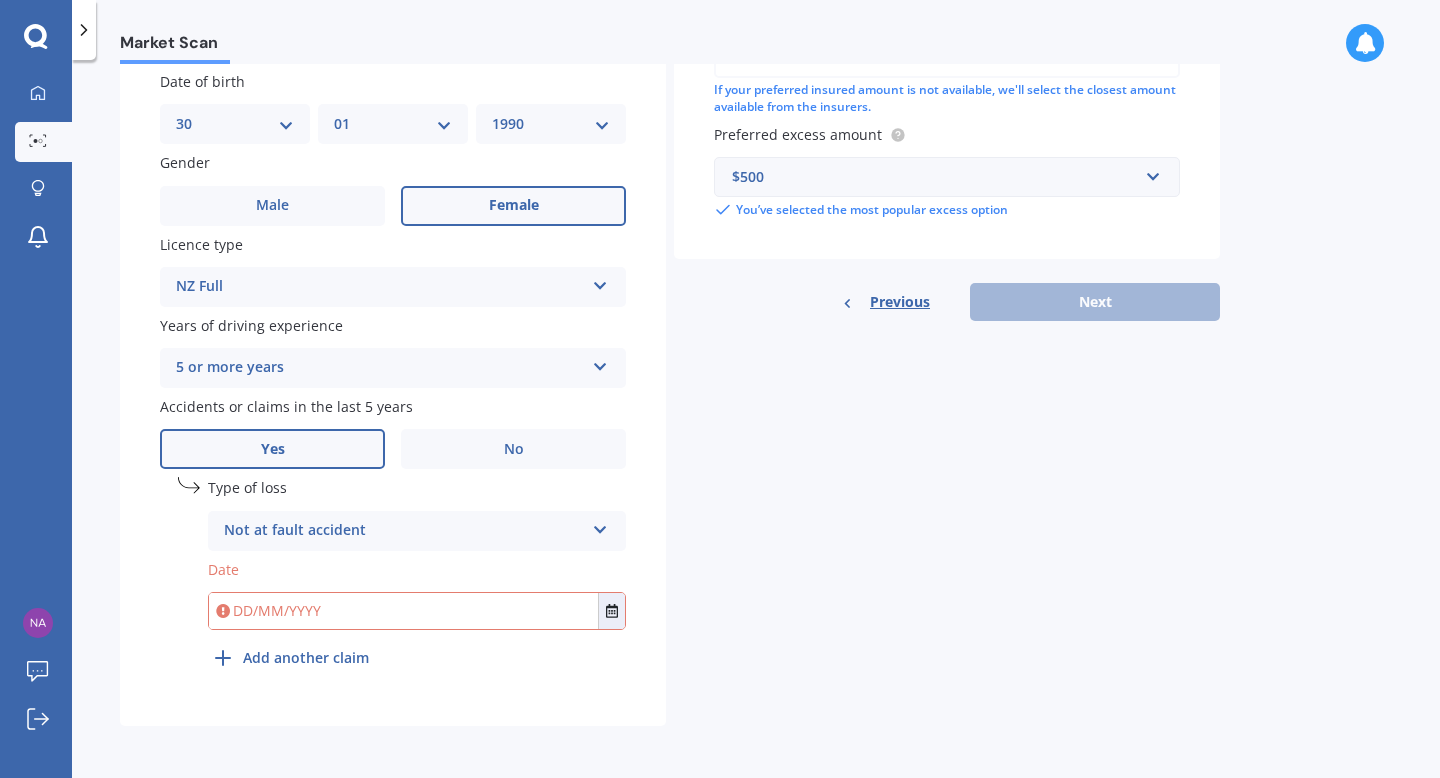 click at bounding box center [403, 611] 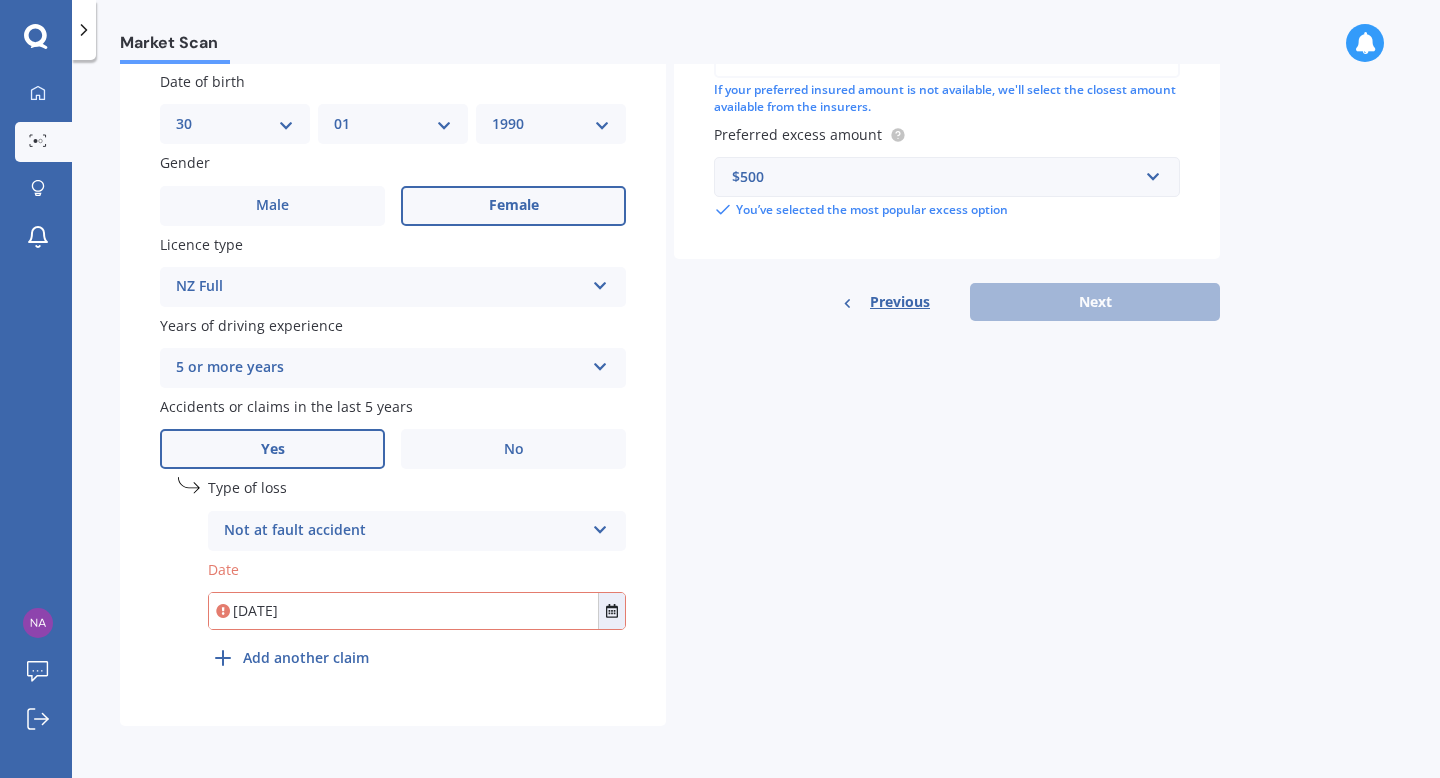 type on "[DATE]" 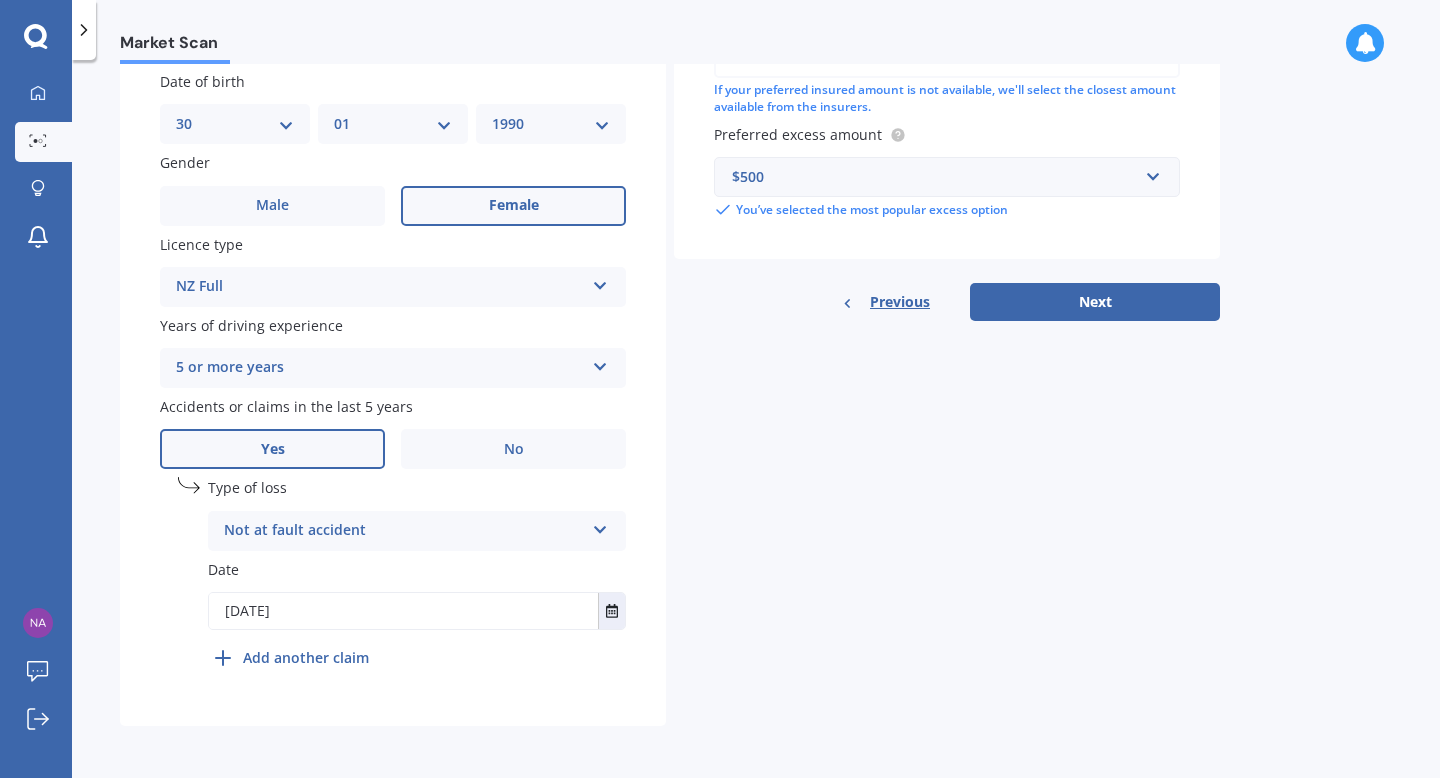 click on "undefined 1 Type of loss Not at fault accident At fault accident Not at fault accident Date [DATE] Aug 2025   Today Mo Tu We Th Fr Sa Su 28 29 30 31 01 02 03 04 05 06 07 08 09 10 11 12 13 14 15 16 17 18 19 20 21 22 23 24 25 26 27 28 29 30 31" at bounding box center [417, 577] 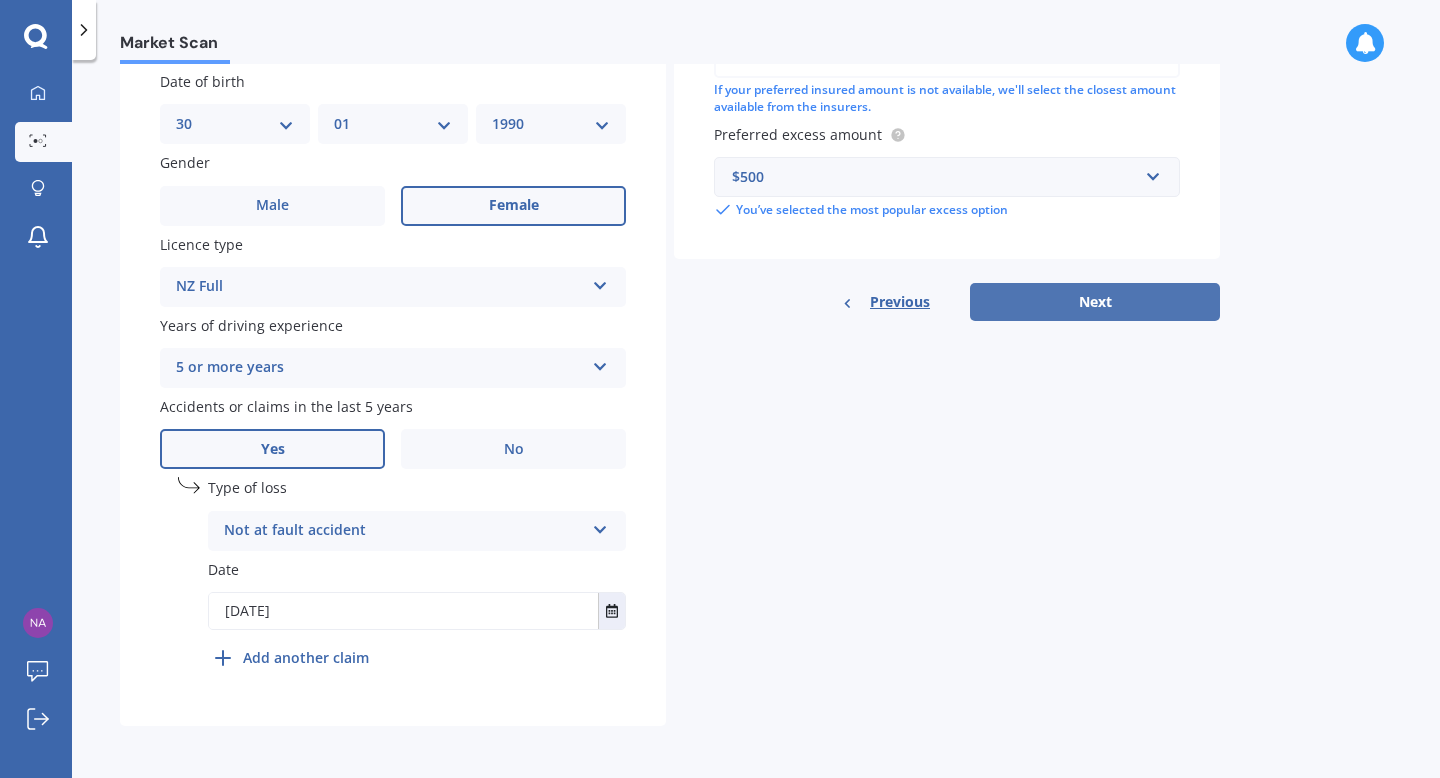 click on "Next" at bounding box center [1095, 302] 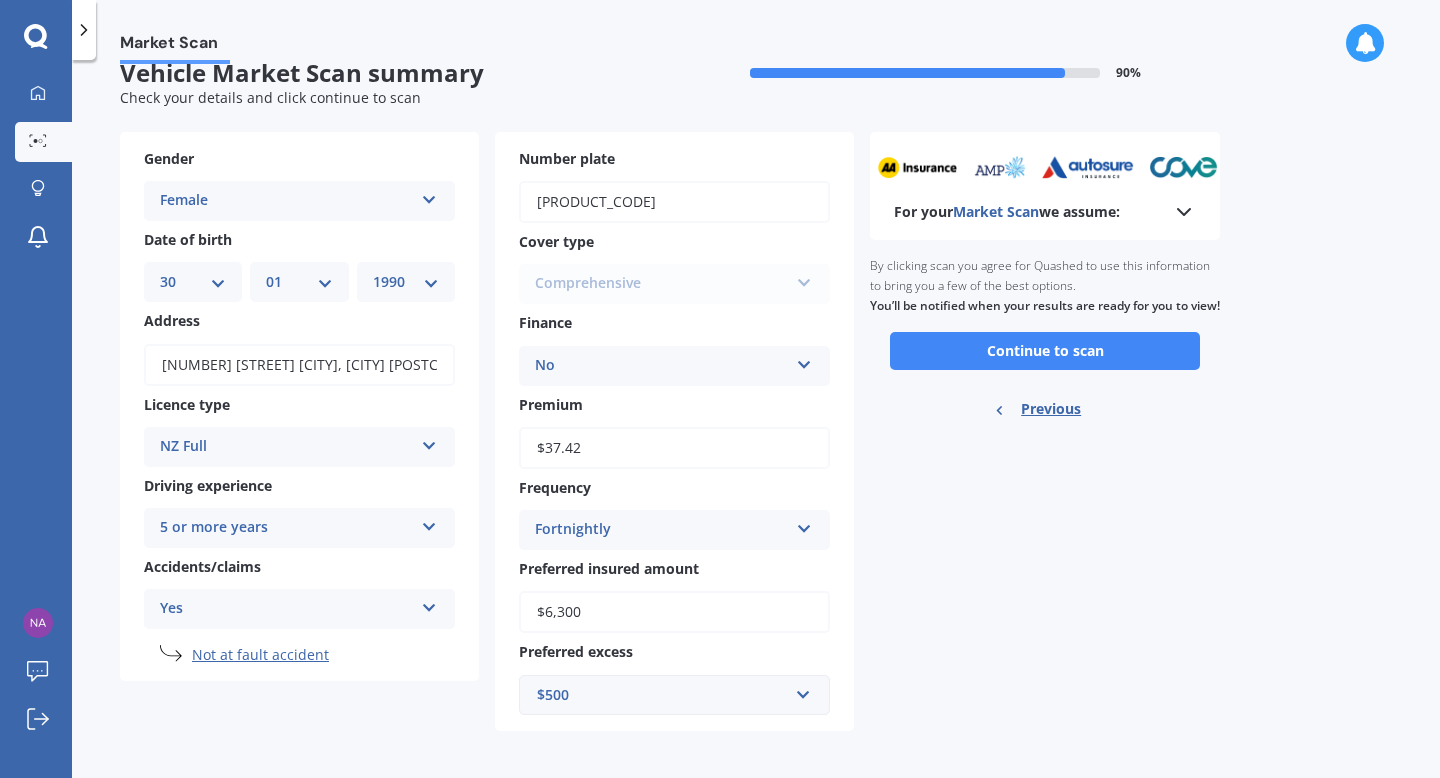 scroll, scrollTop: 36, scrollLeft: 0, axis: vertical 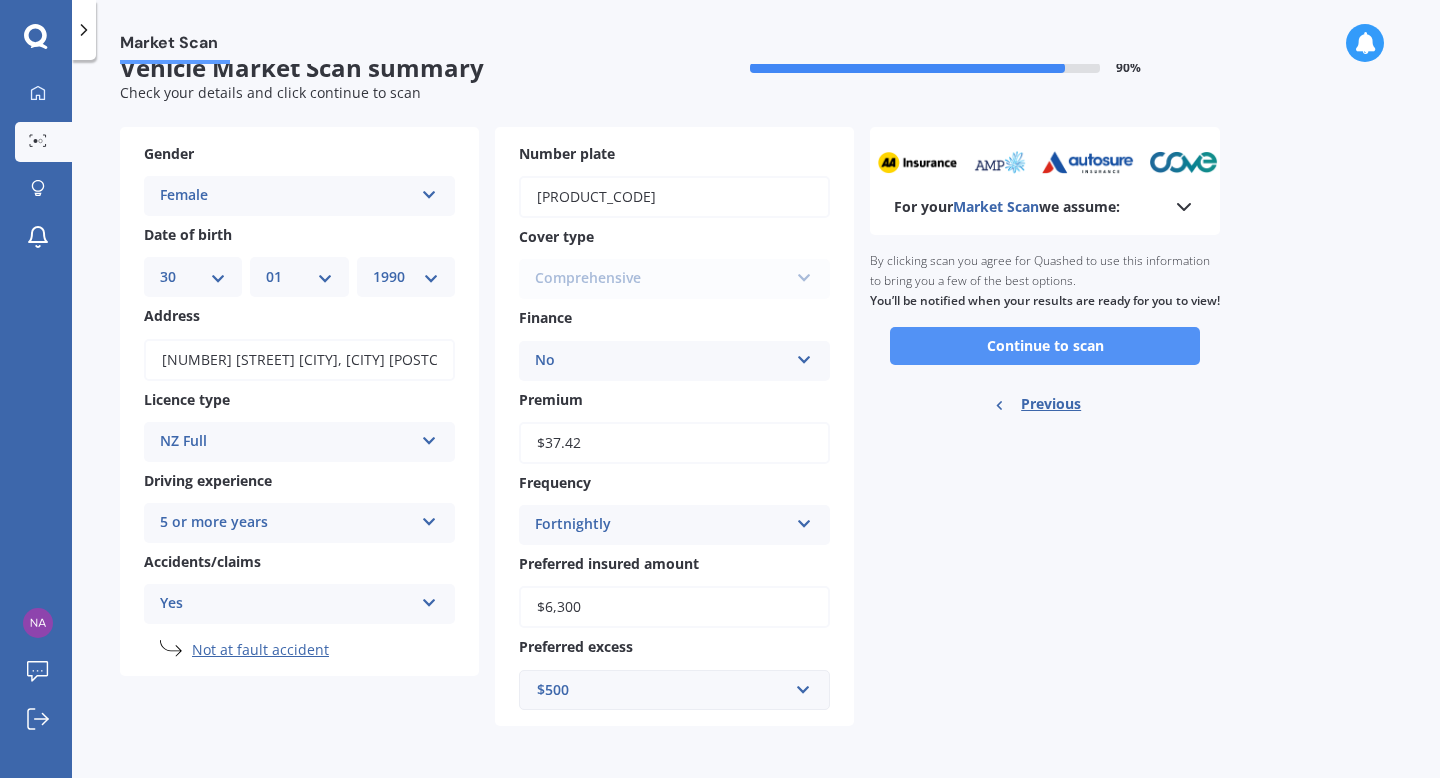 click on "Continue to scan" at bounding box center (1045, 346) 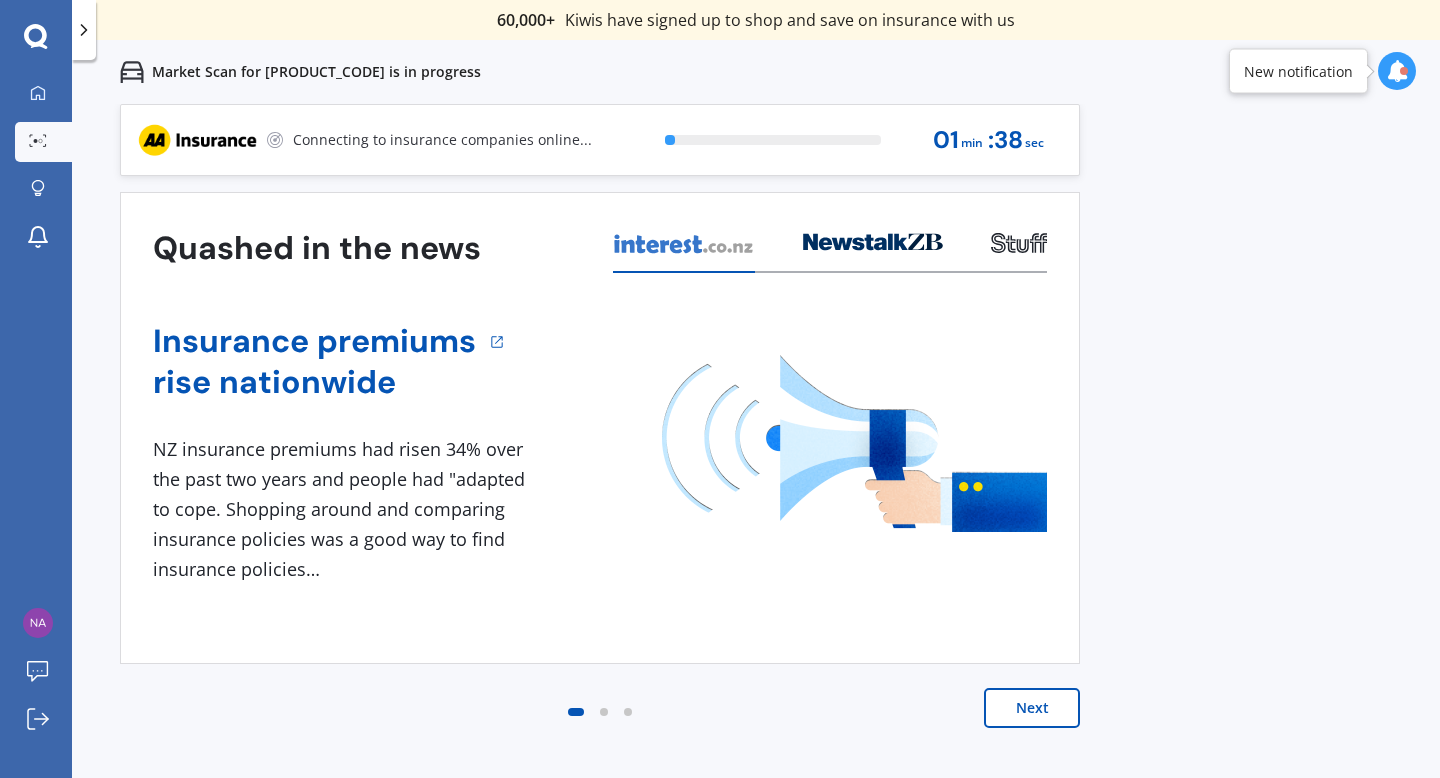 scroll, scrollTop: 0, scrollLeft: 0, axis: both 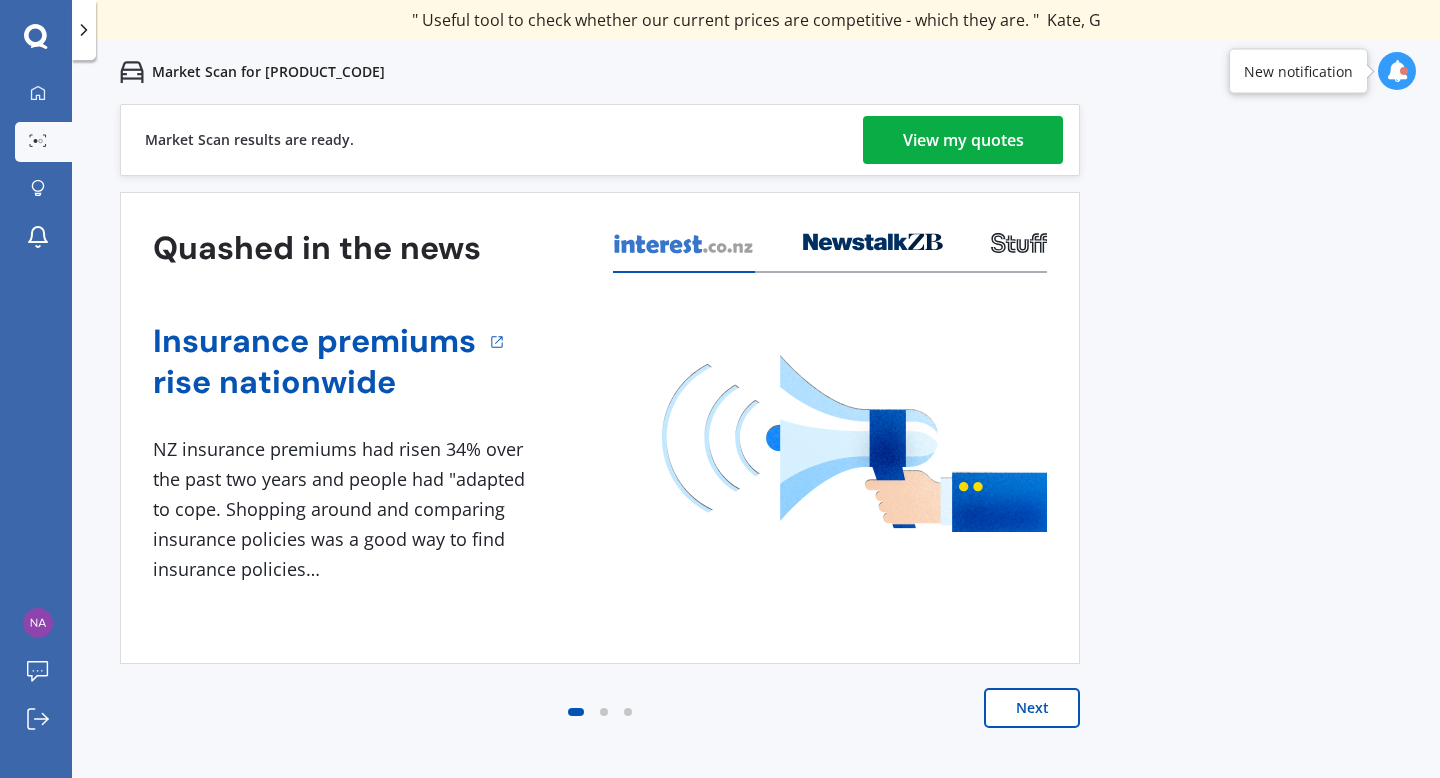 click on "View my quotes" at bounding box center (963, 140) 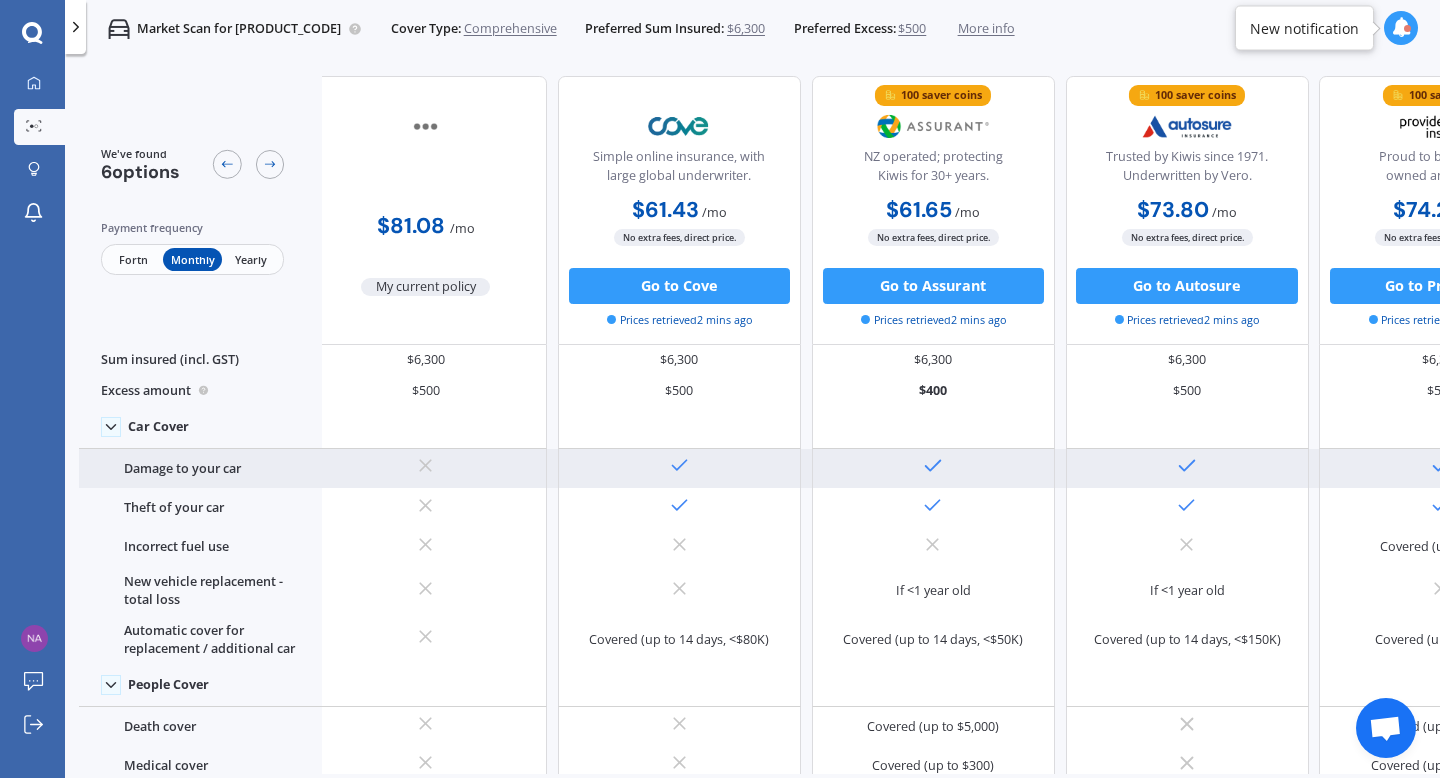 scroll, scrollTop: 0, scrollLeft: 0, axis: both 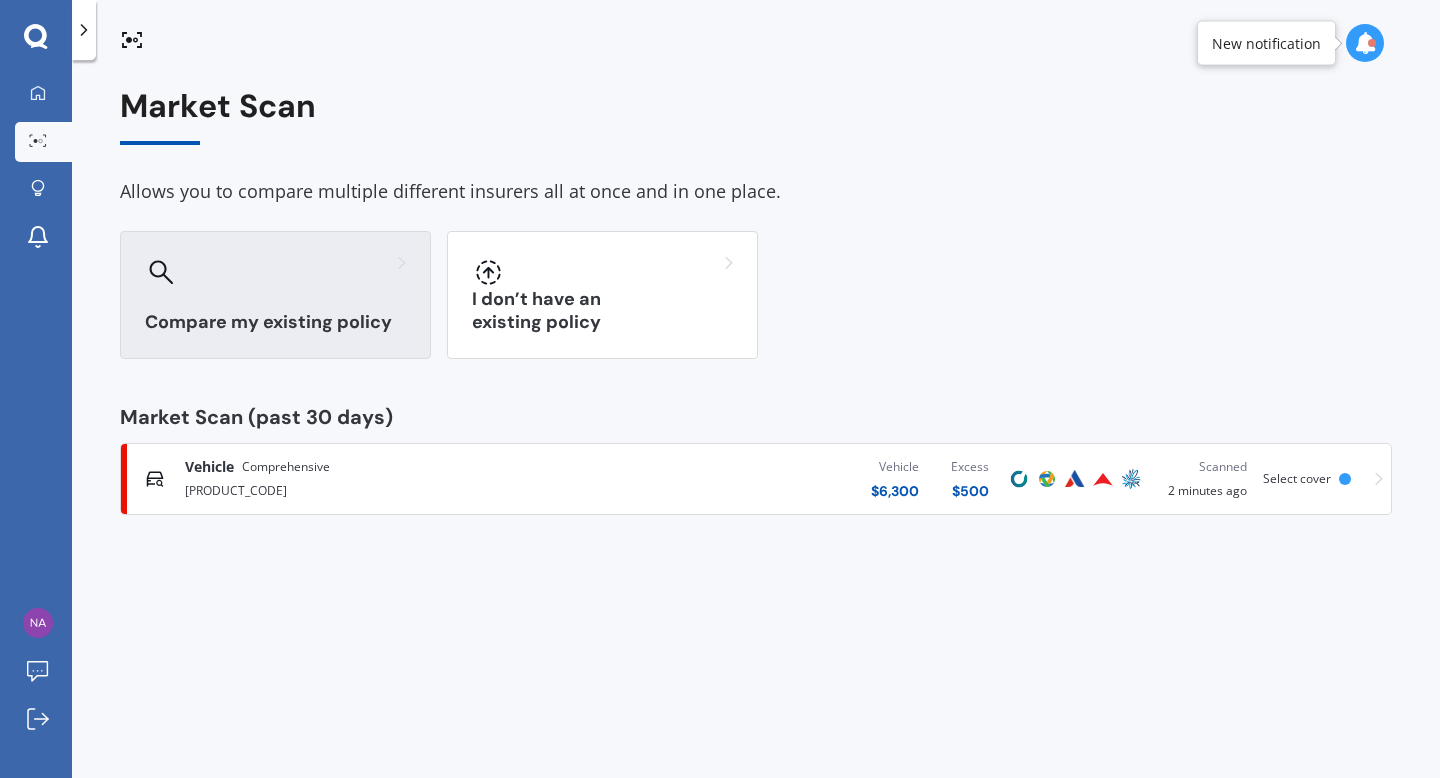 click at bounding box center (275, 272) 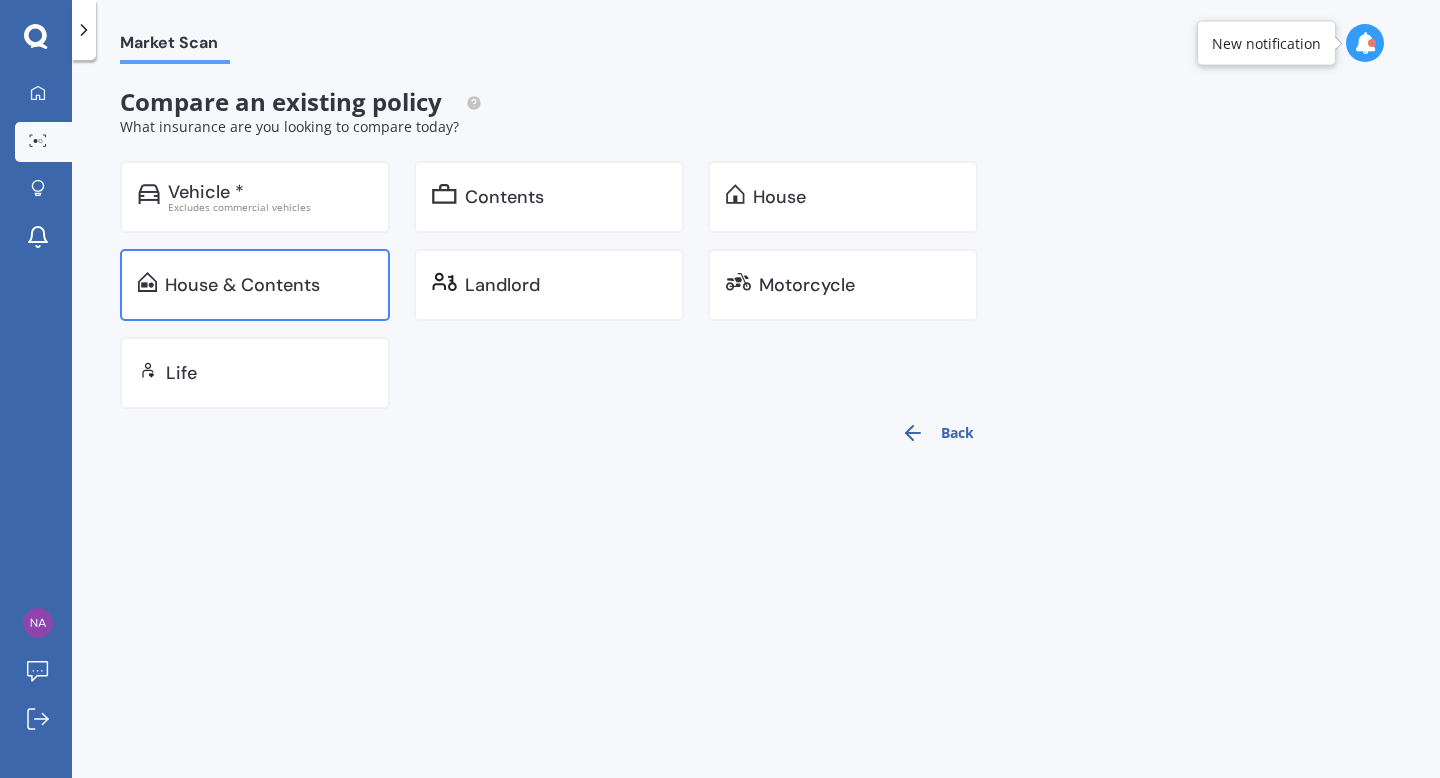 click on "House & Contents" at bounding box center [255, 285] 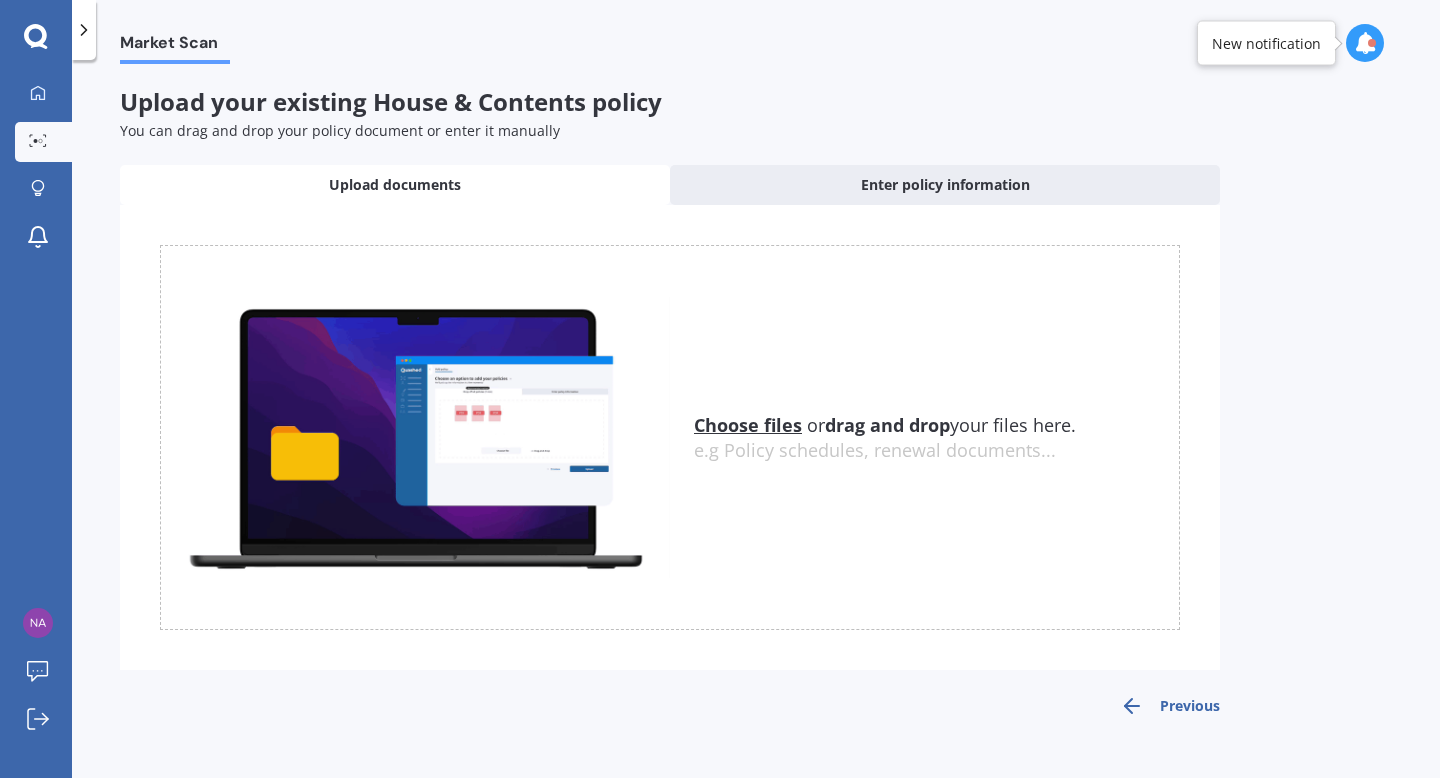 click on "Choose files" at bounding box center [748, 425] 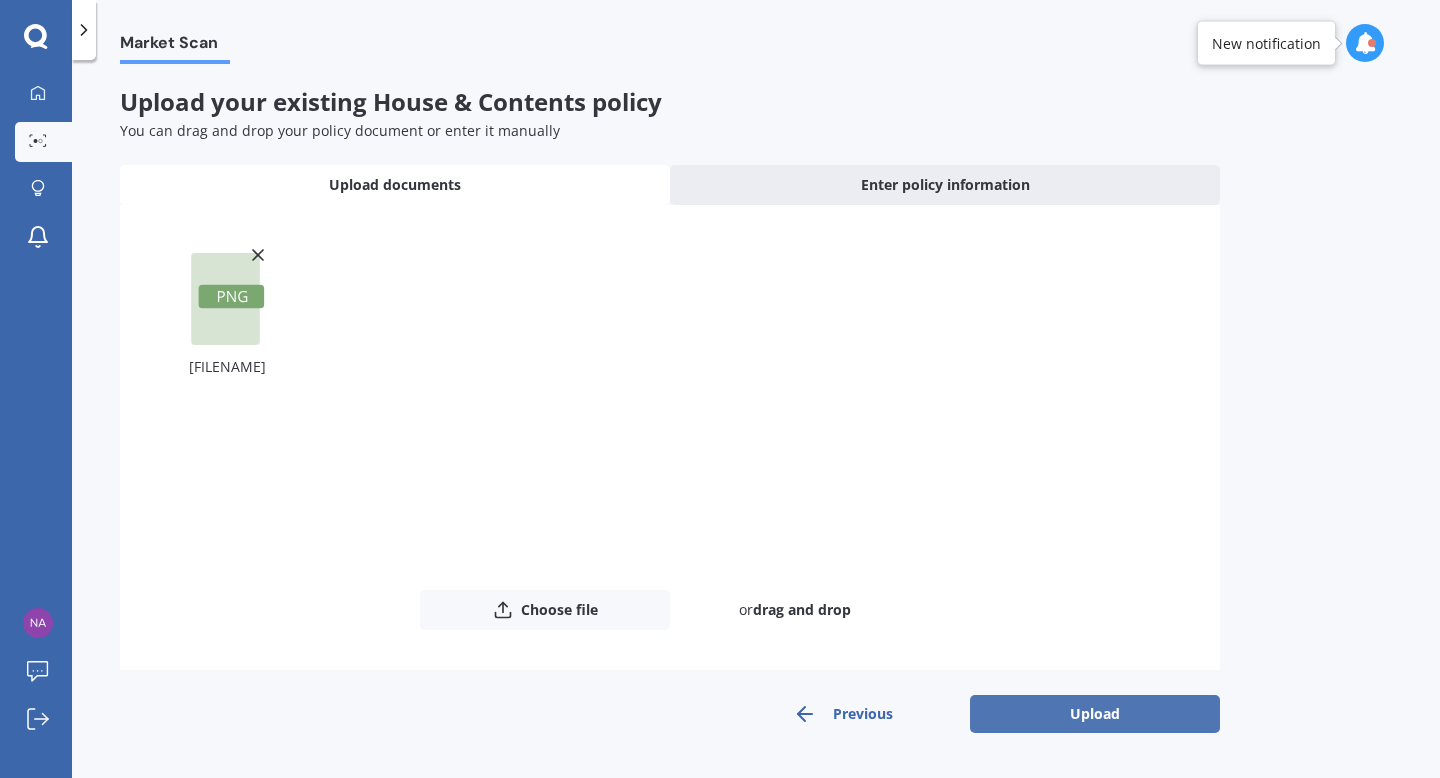click on "Upload" at bounding box center [1095, 714] 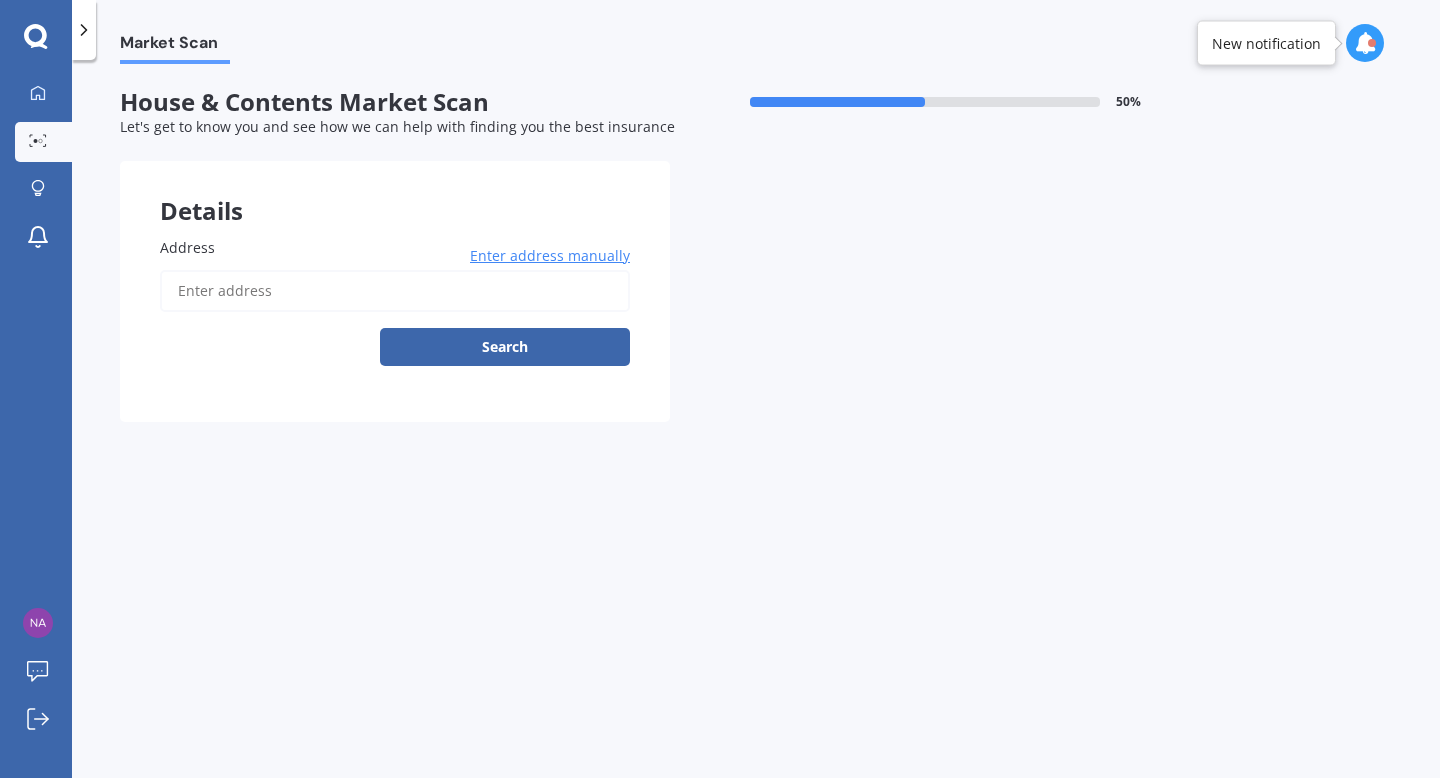 click on "Address" at bounding box center (395, 291) 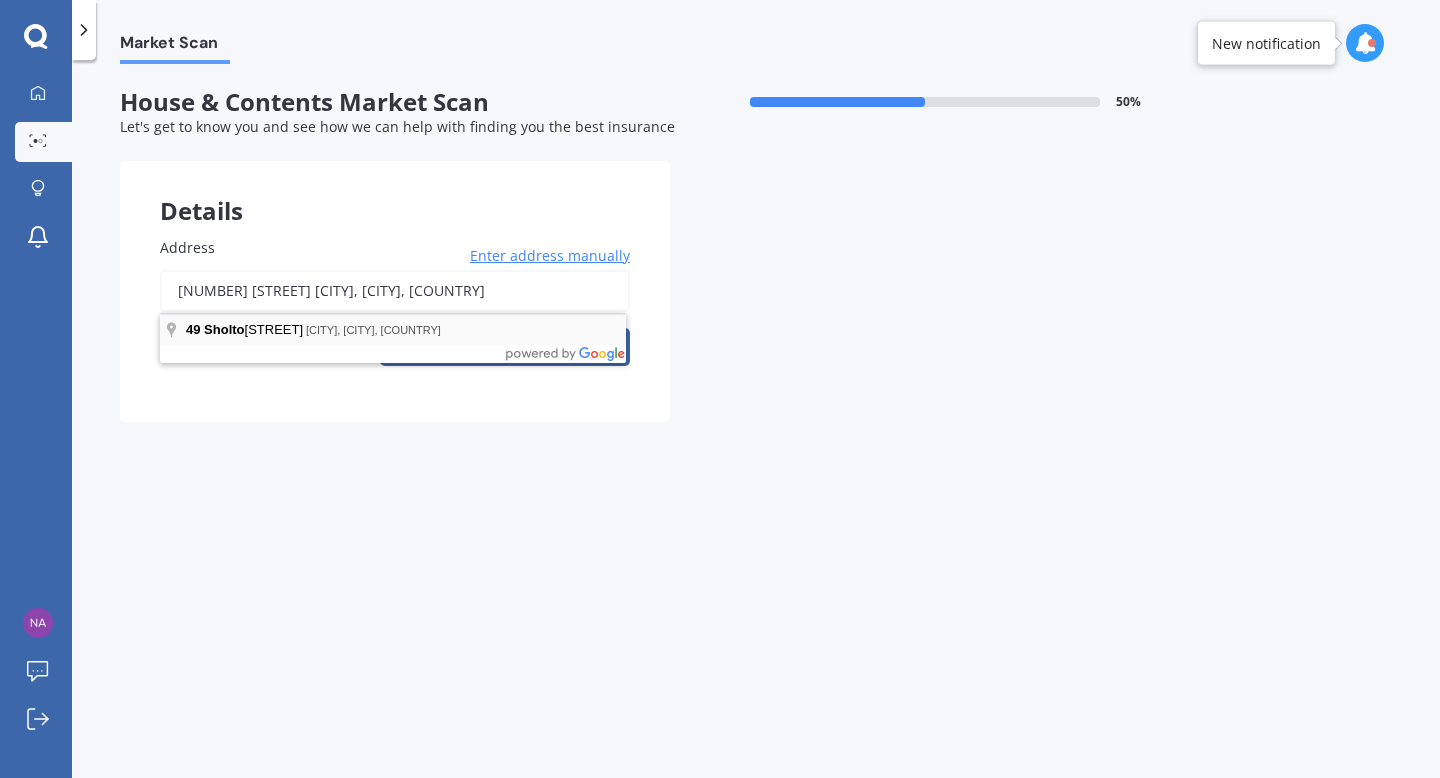 type on "[NUMBER] [STREET] [CITY], [CITY] [POSTCODE]" 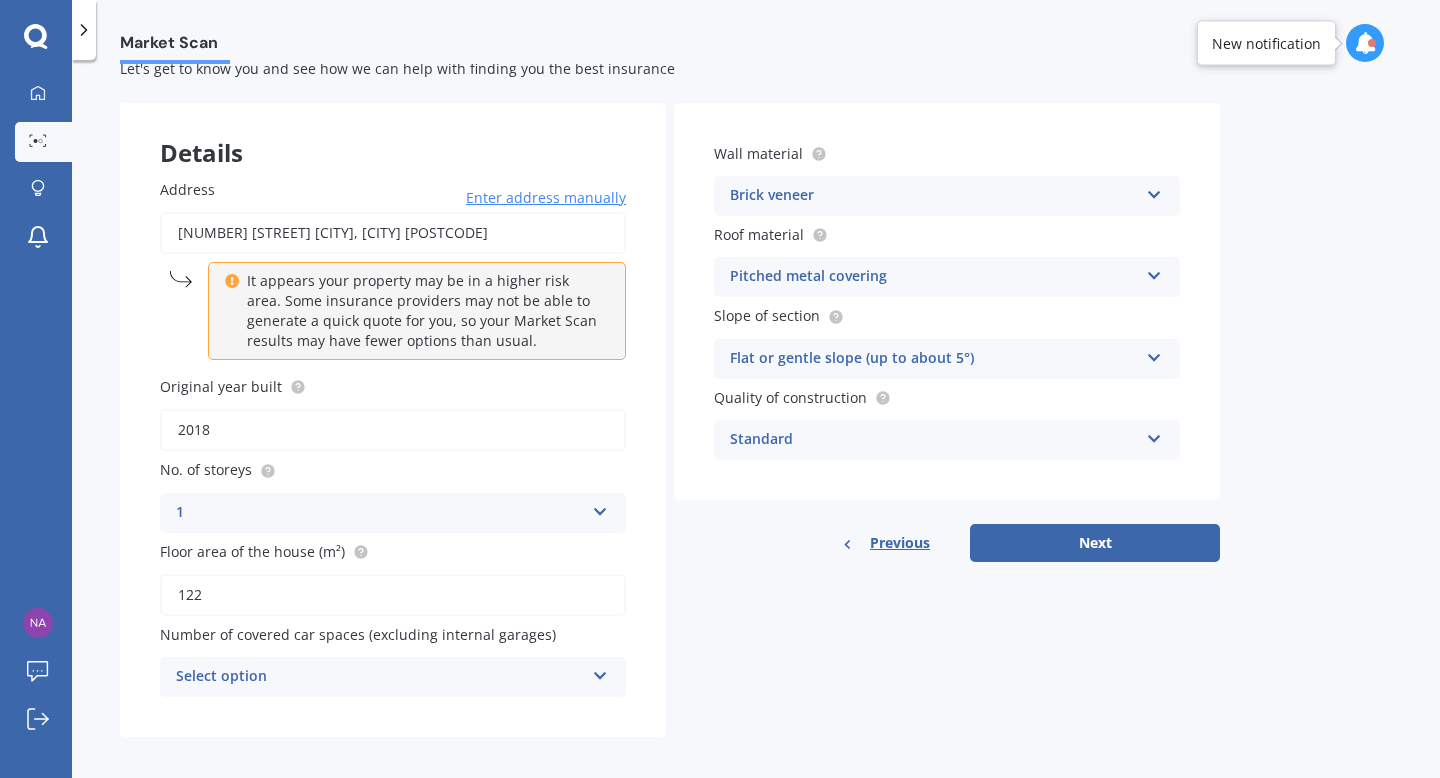 scroll, scrollTop: 71, scrollLeft: 0, axis: vertical 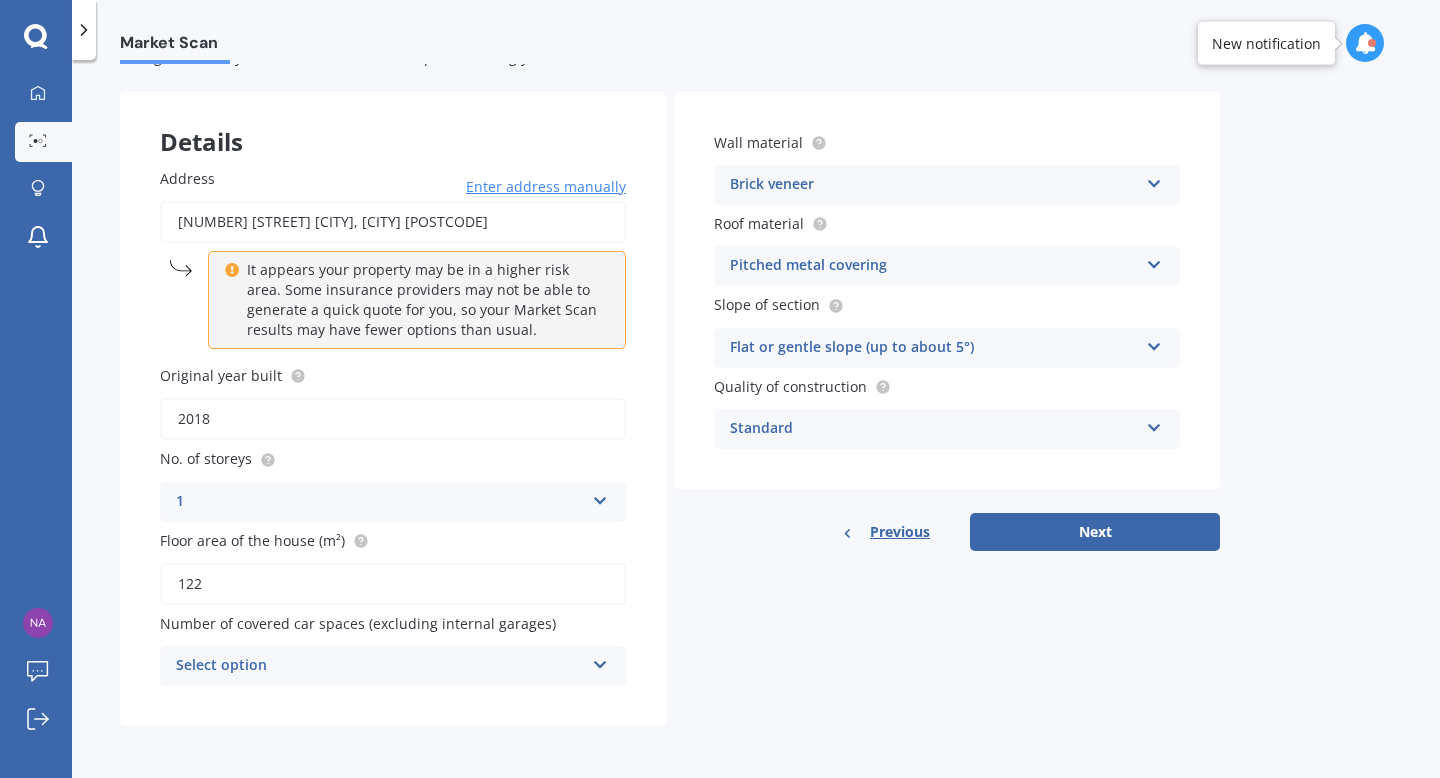 click on "Select option" at bounding box center (380, 666) 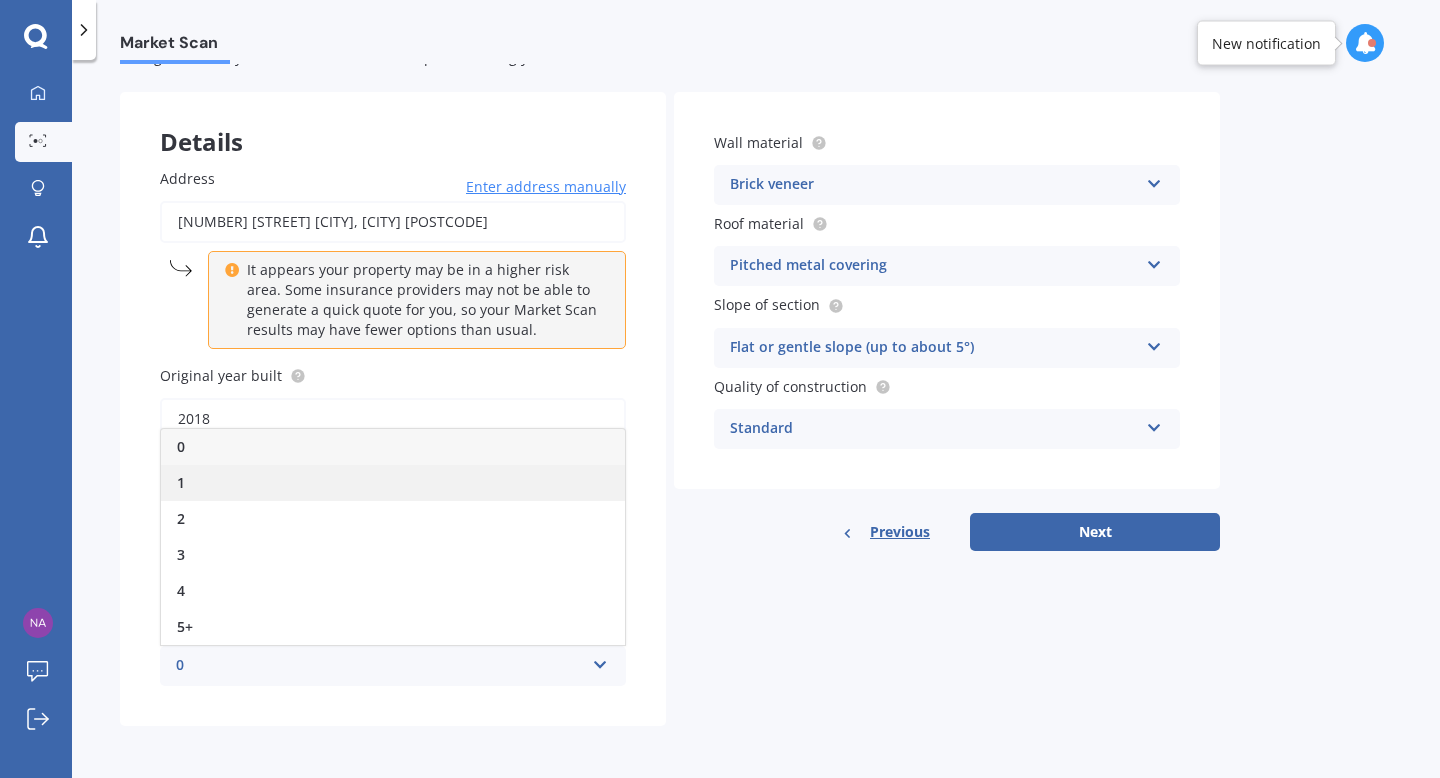 click on "1" at bounding box center (393, 483) 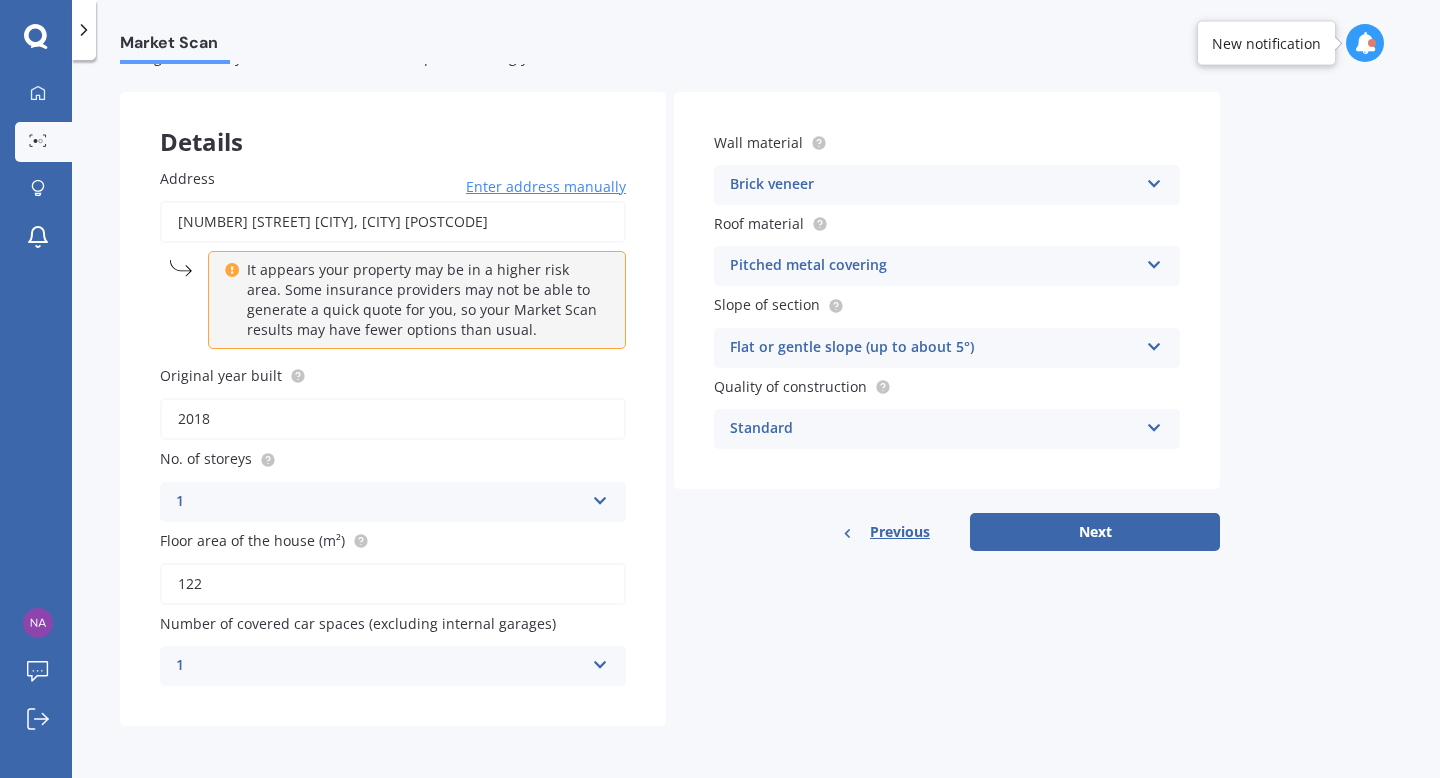 scroll, scrollTop: 0, scrollLeft: 0, axis: both 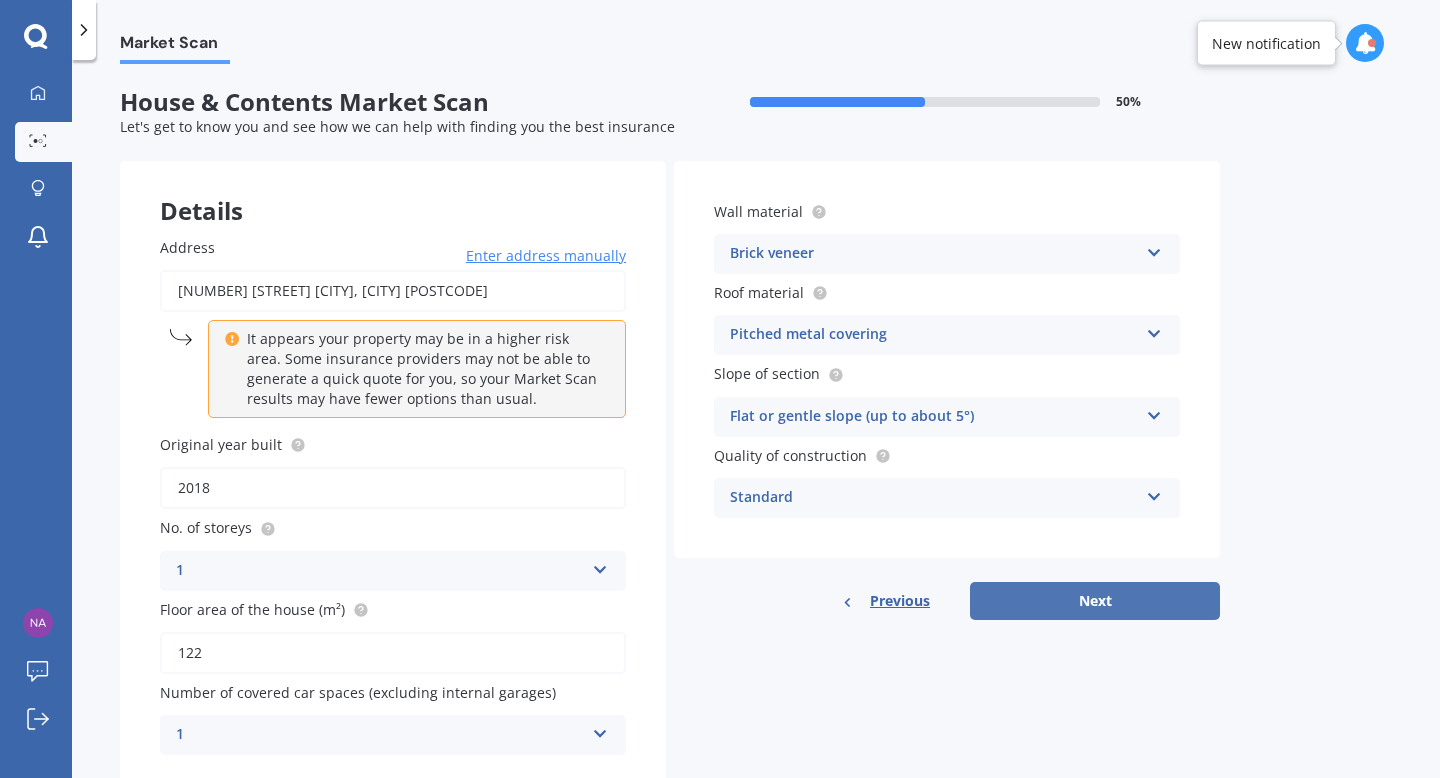 click on "Next" at bounding box center (1095, 601) 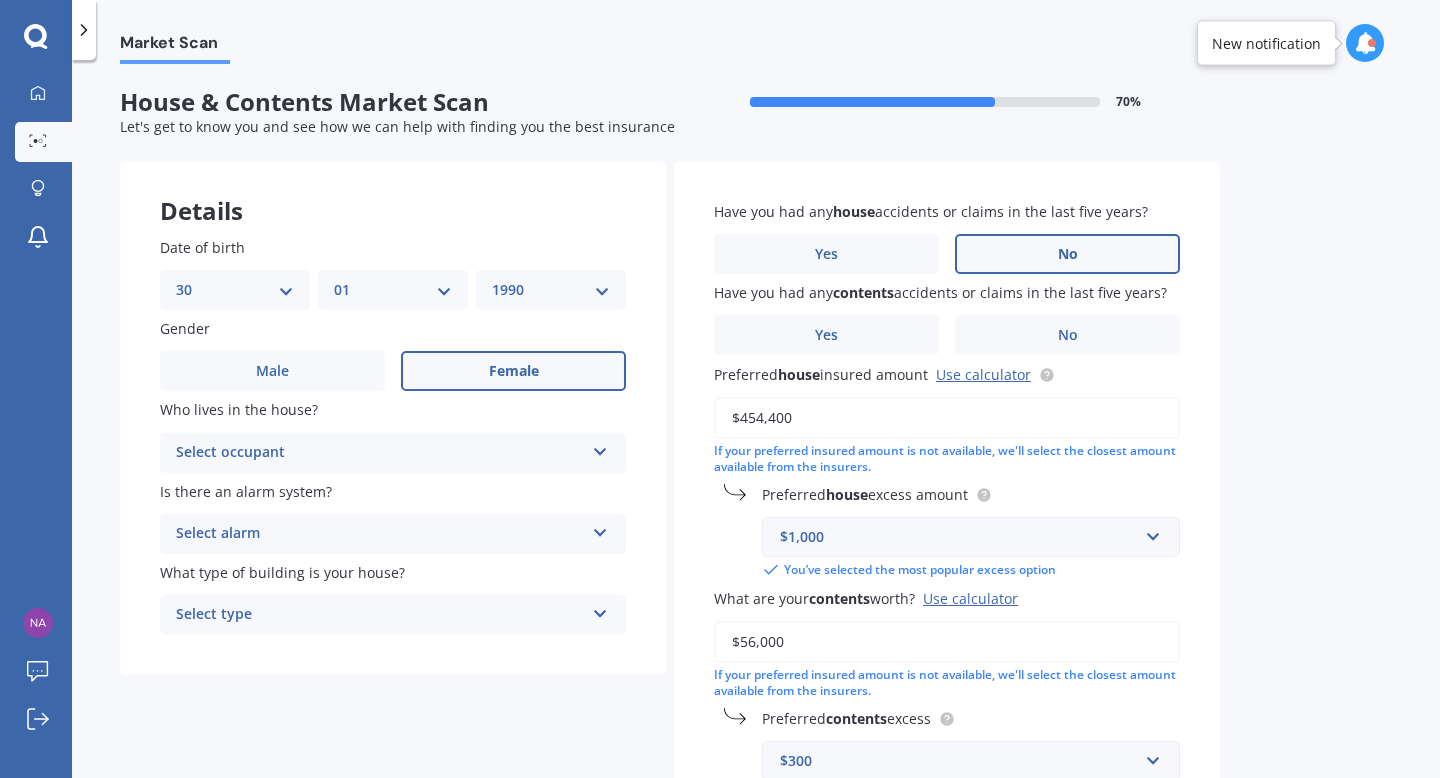 click on "No" at bounding box center [1067, 254] 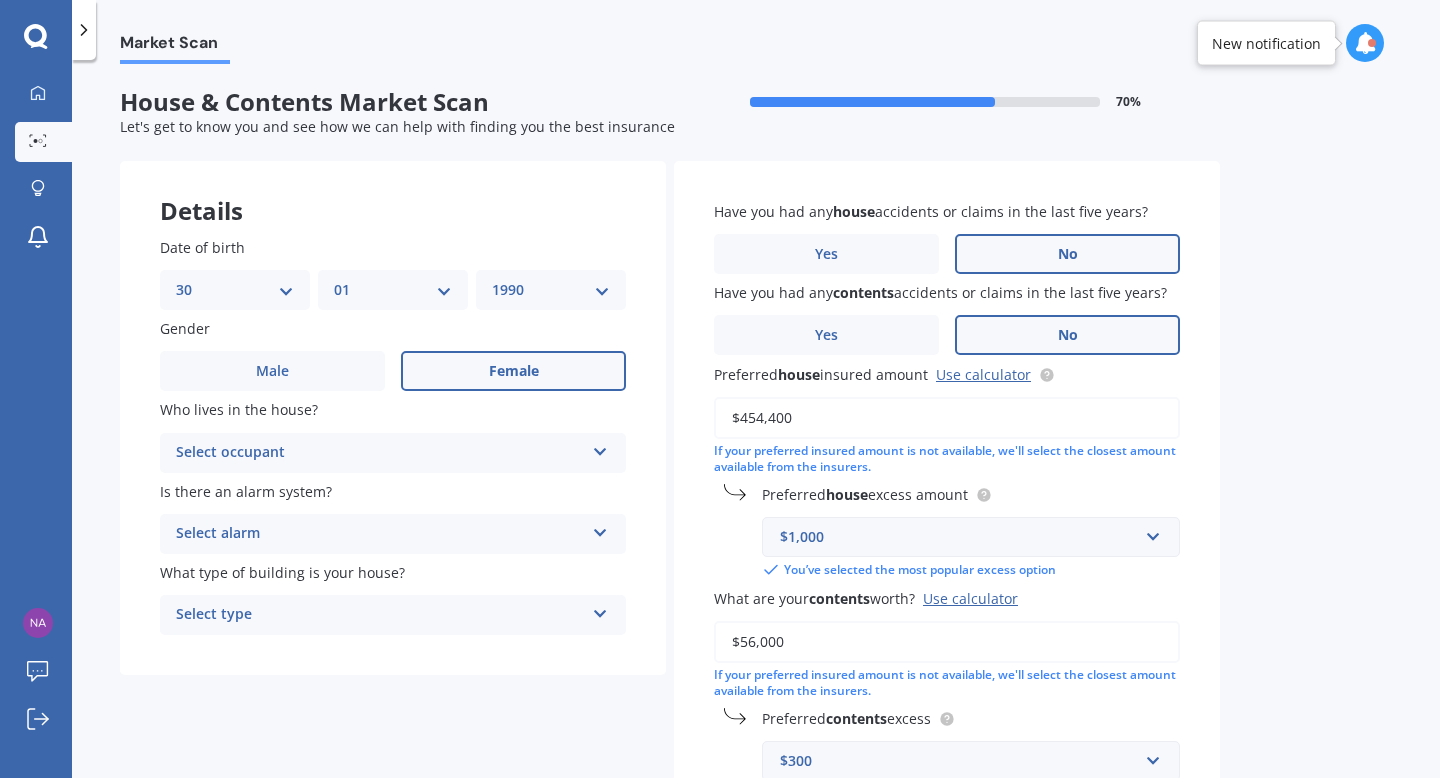 click on "No" at bounding box center [1068, 335] 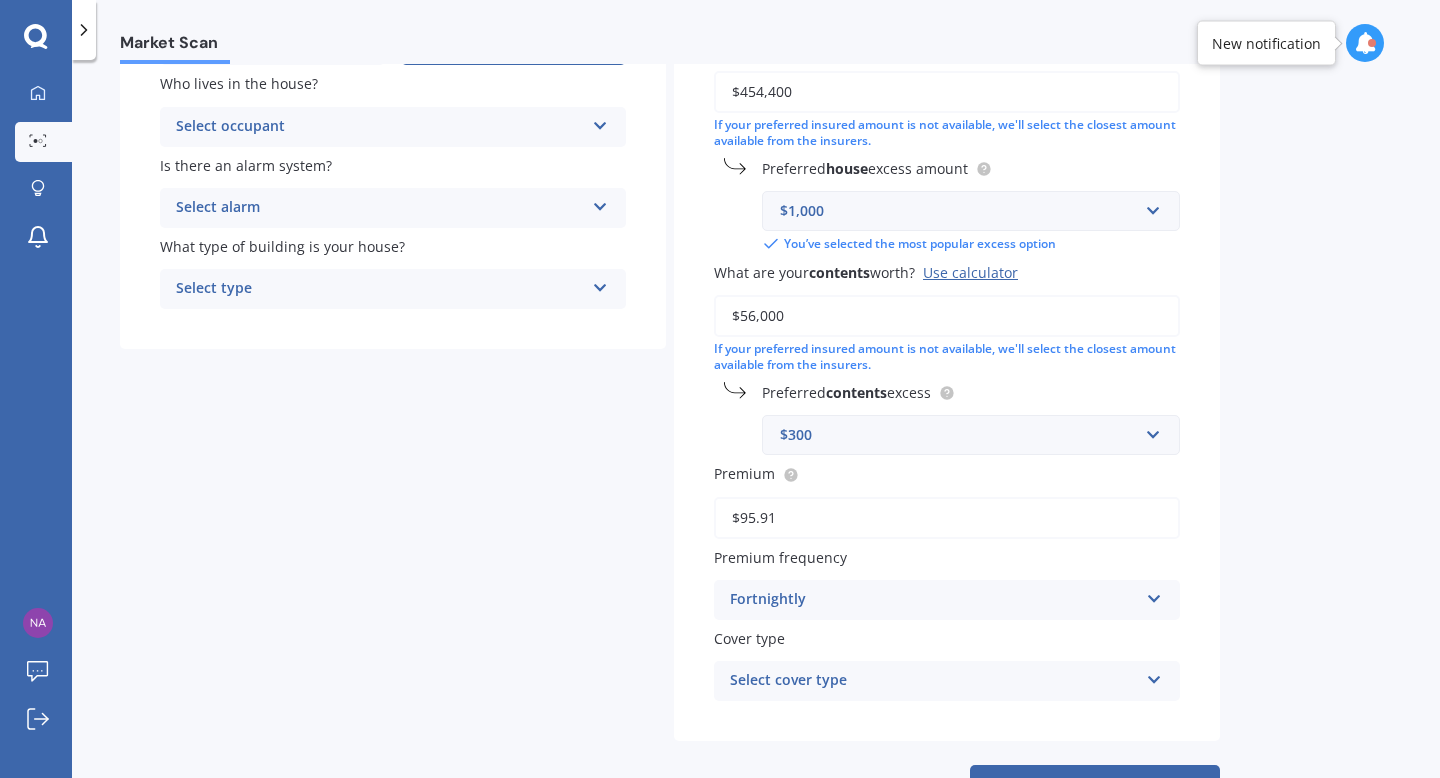 scroll, scrollTop: 407, scrollLeft: 0, axis: vertical 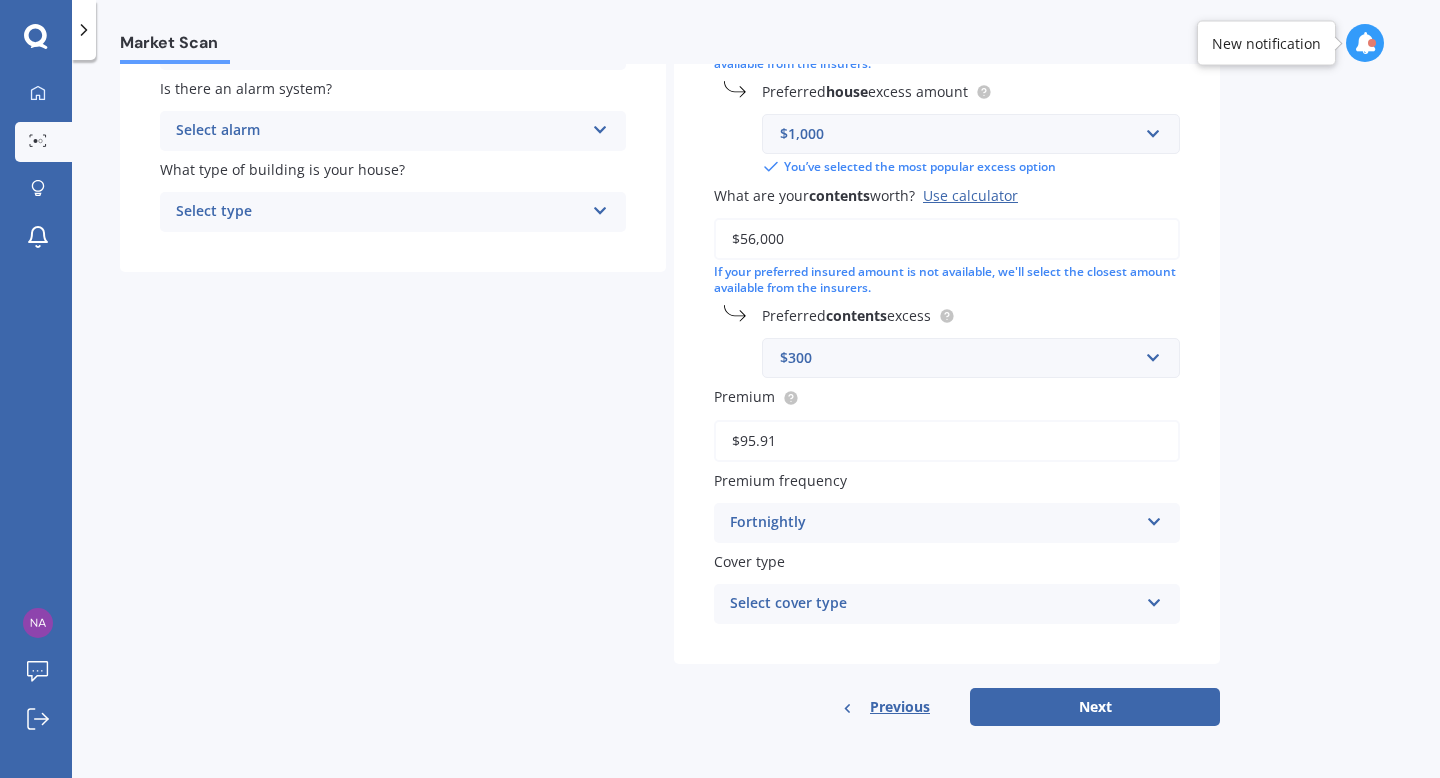 click on "Select cover type" at bounding box center (934, 604) 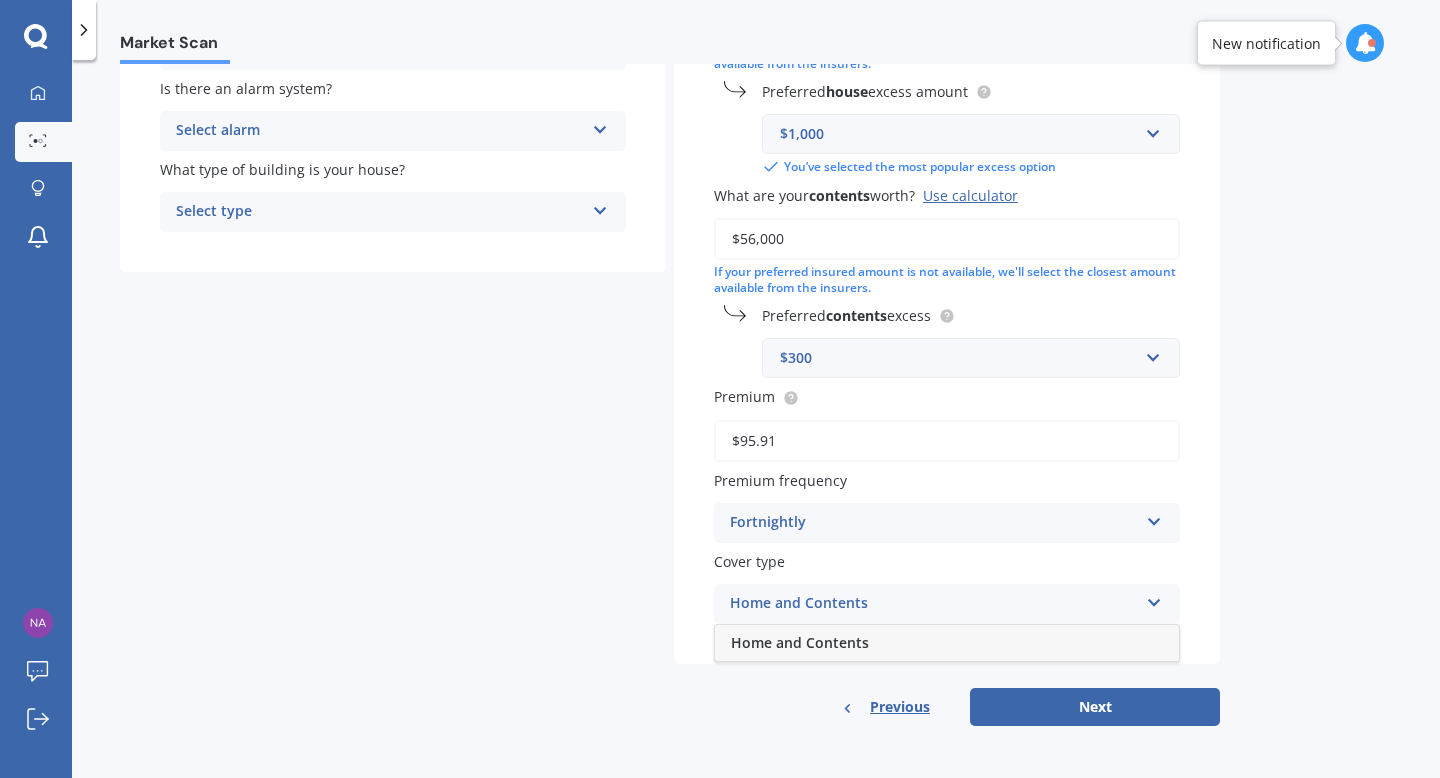 click on "Home and Contents" at bounding box center [800, 642] 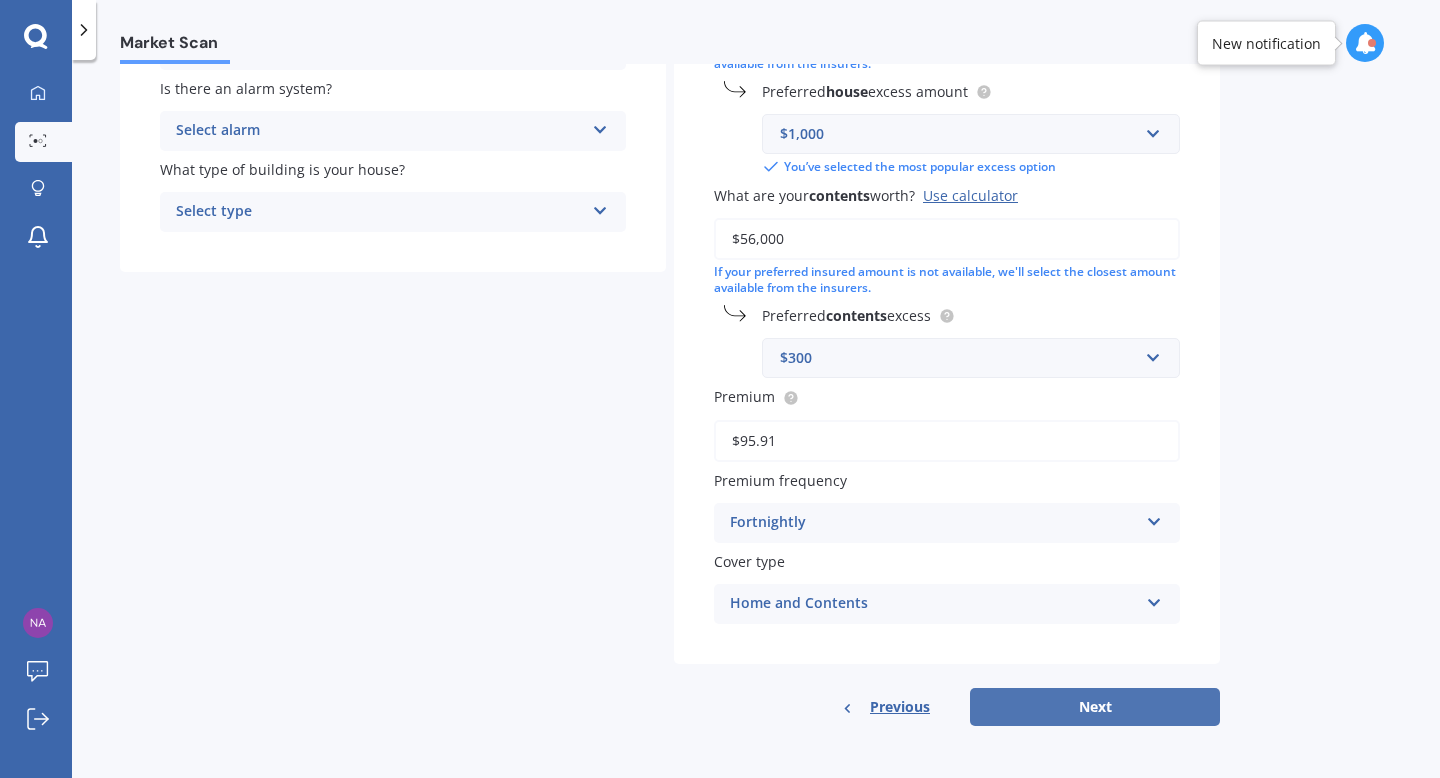 click on "Next" at bounding box center (1095, 707) 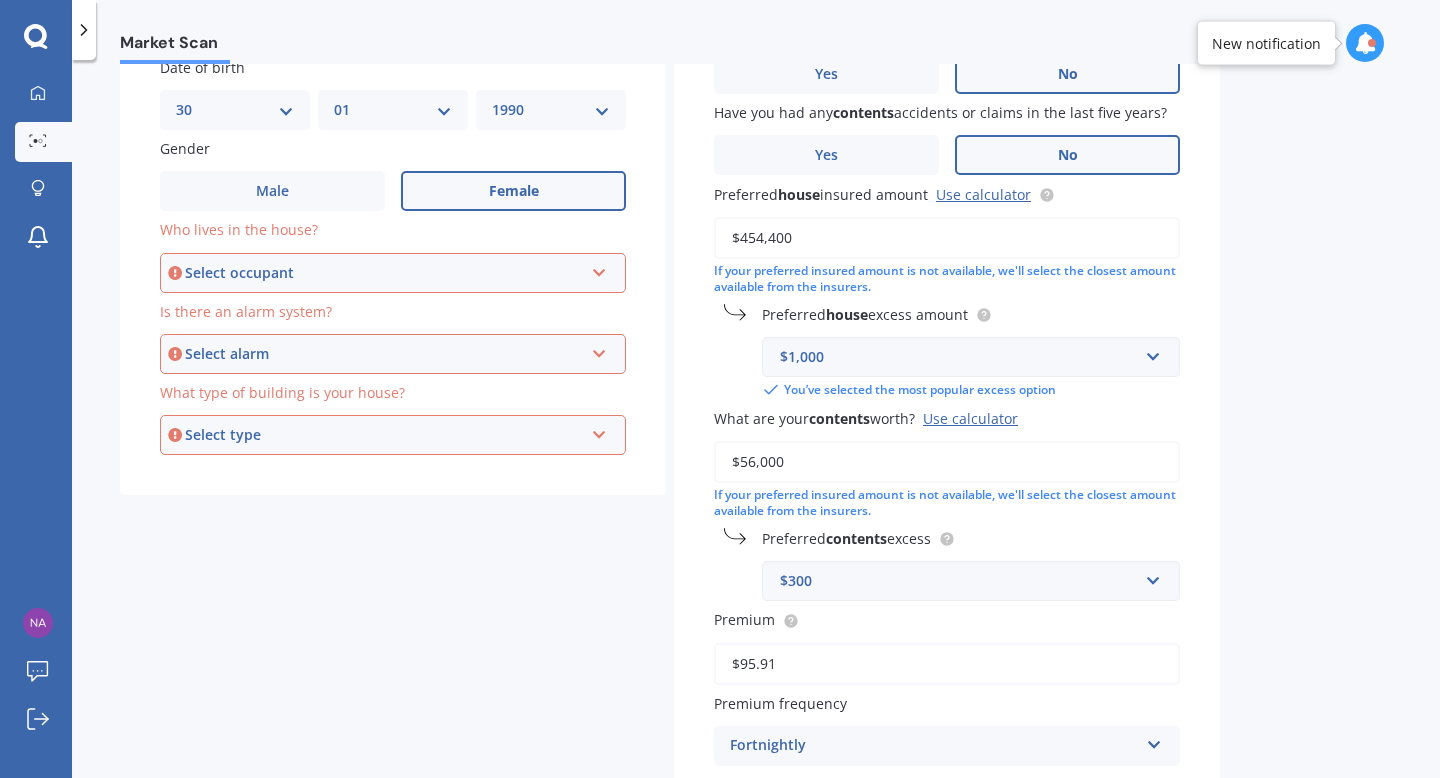 scroll, scrollTop: 151, scrollLeft: 0, axis: vertical 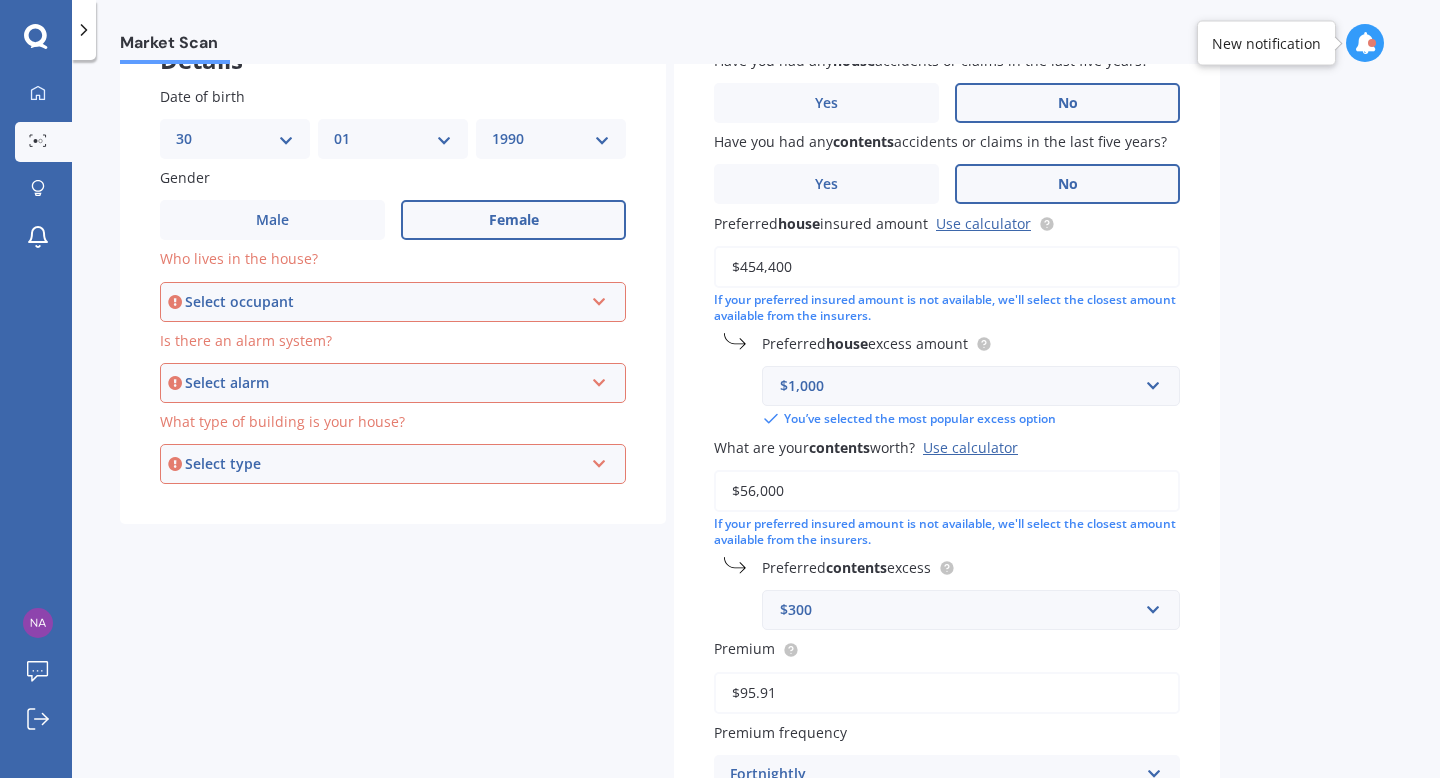 click on "Select occupant" at bounding box center [384, 302] 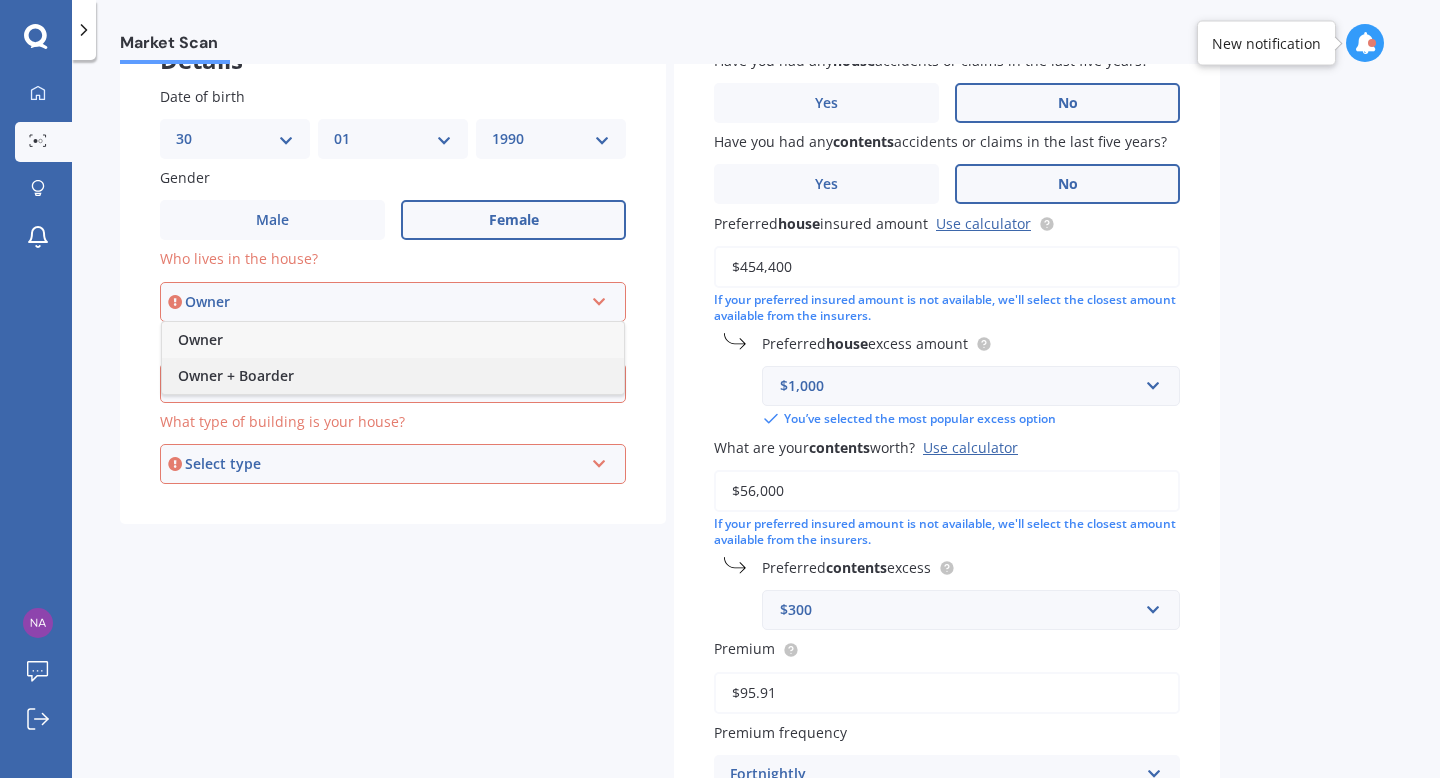 click on "Owner + Boarder" at bounding box center (236, 375) 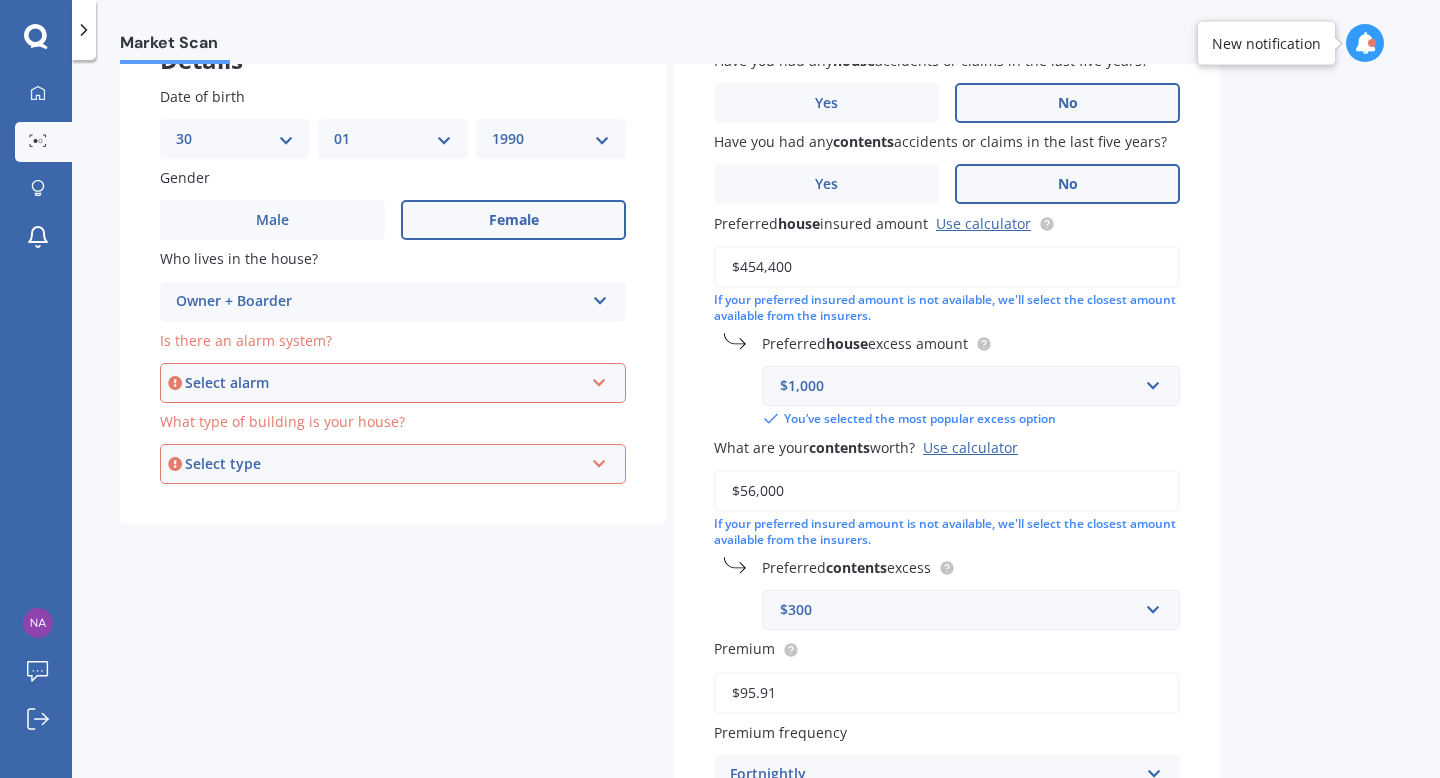 click on "Select alarm" at bounding box center [384, 383] 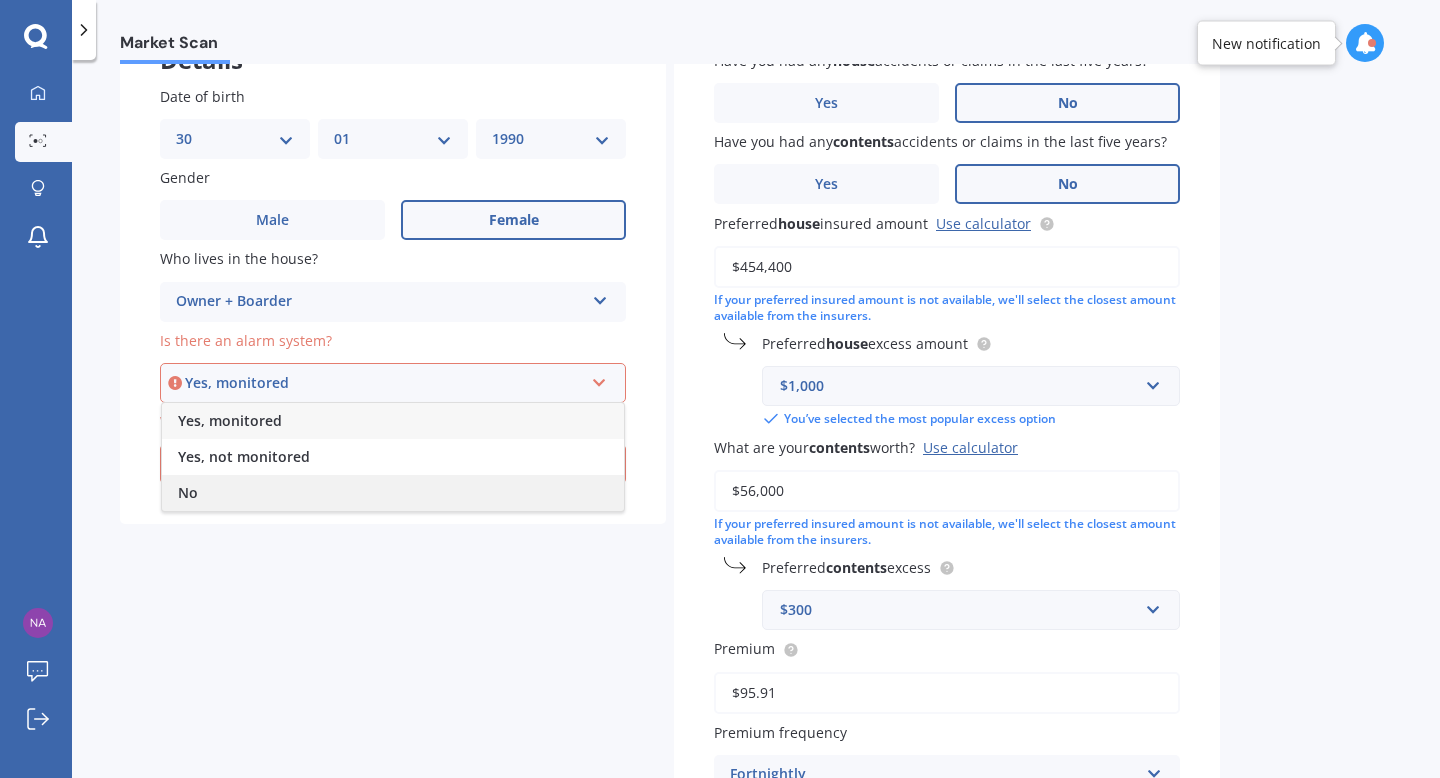 click on "No" at bounding box center [393, 493] 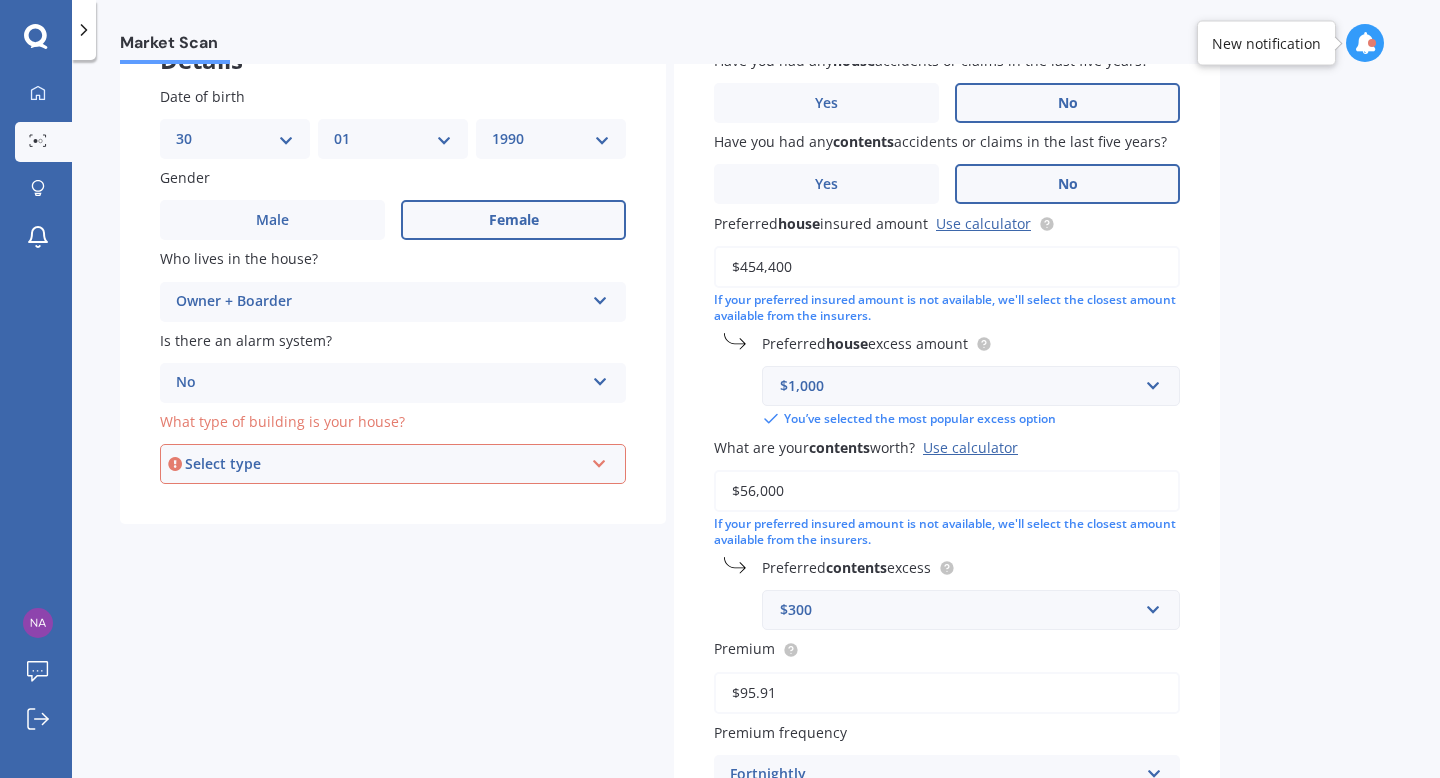 click on "Select type" at bounding box center [384, 464] 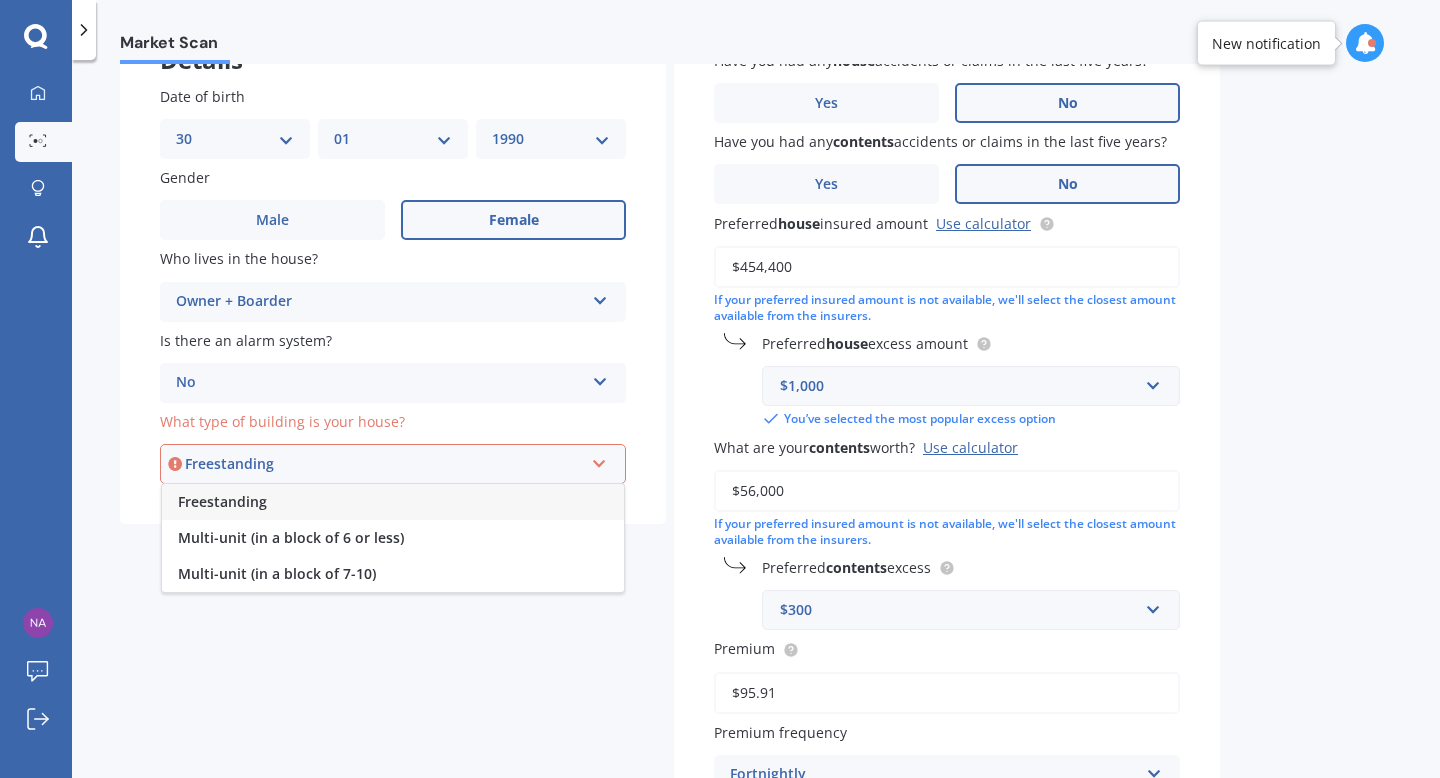 click on "Freestanding" at bounding box center (393, 502) 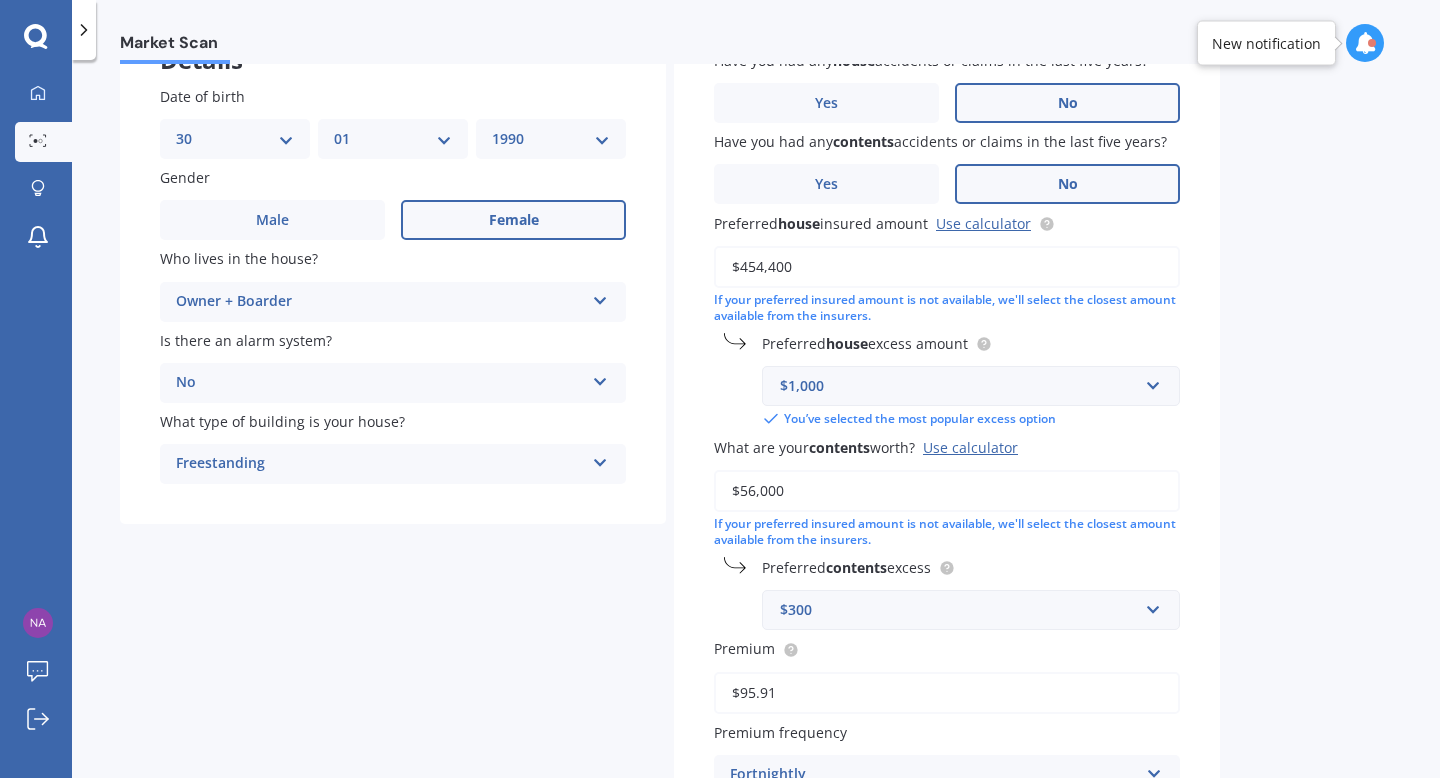 scroll, scrollTop: 407, scrollLeft: 0, axis: vertical 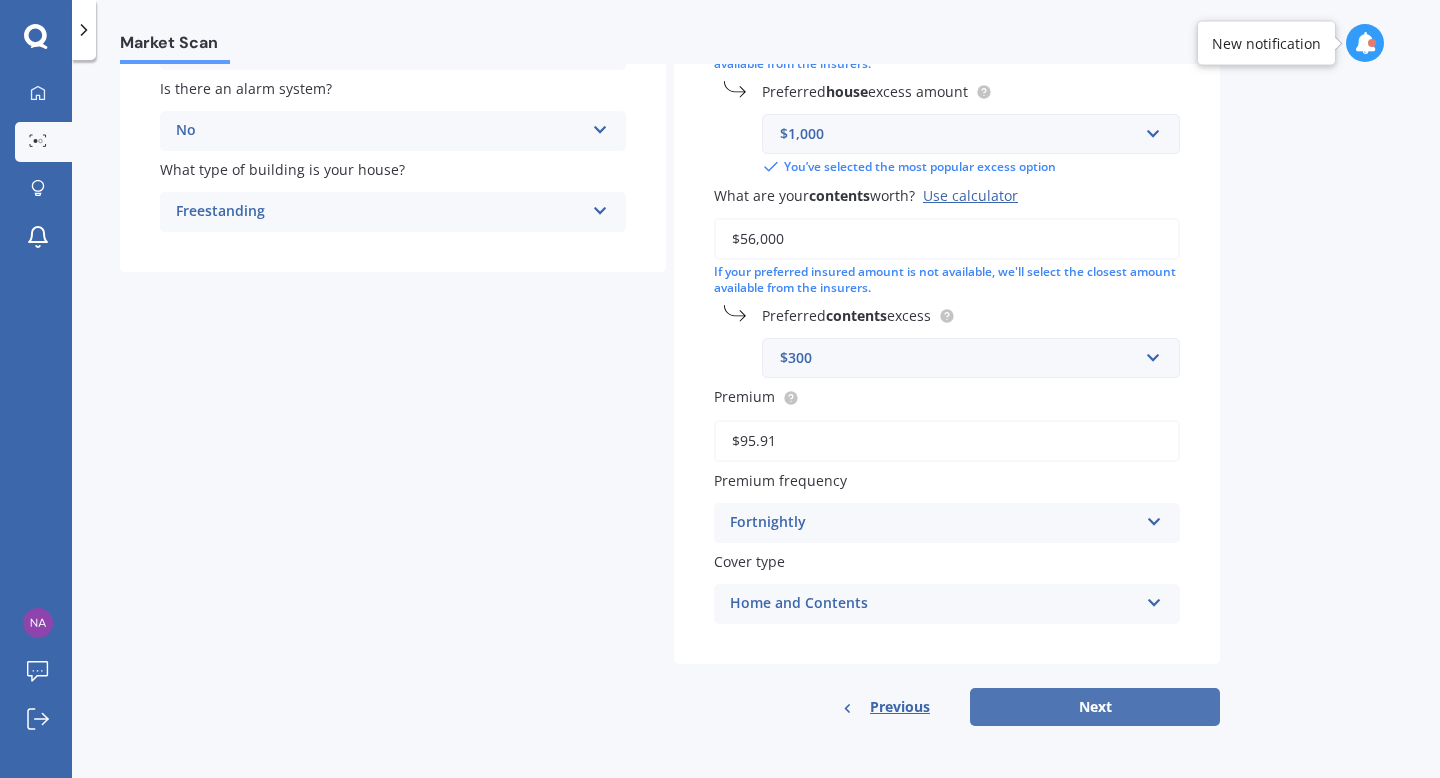 click on "Next" at bounding box center [1095, 707] 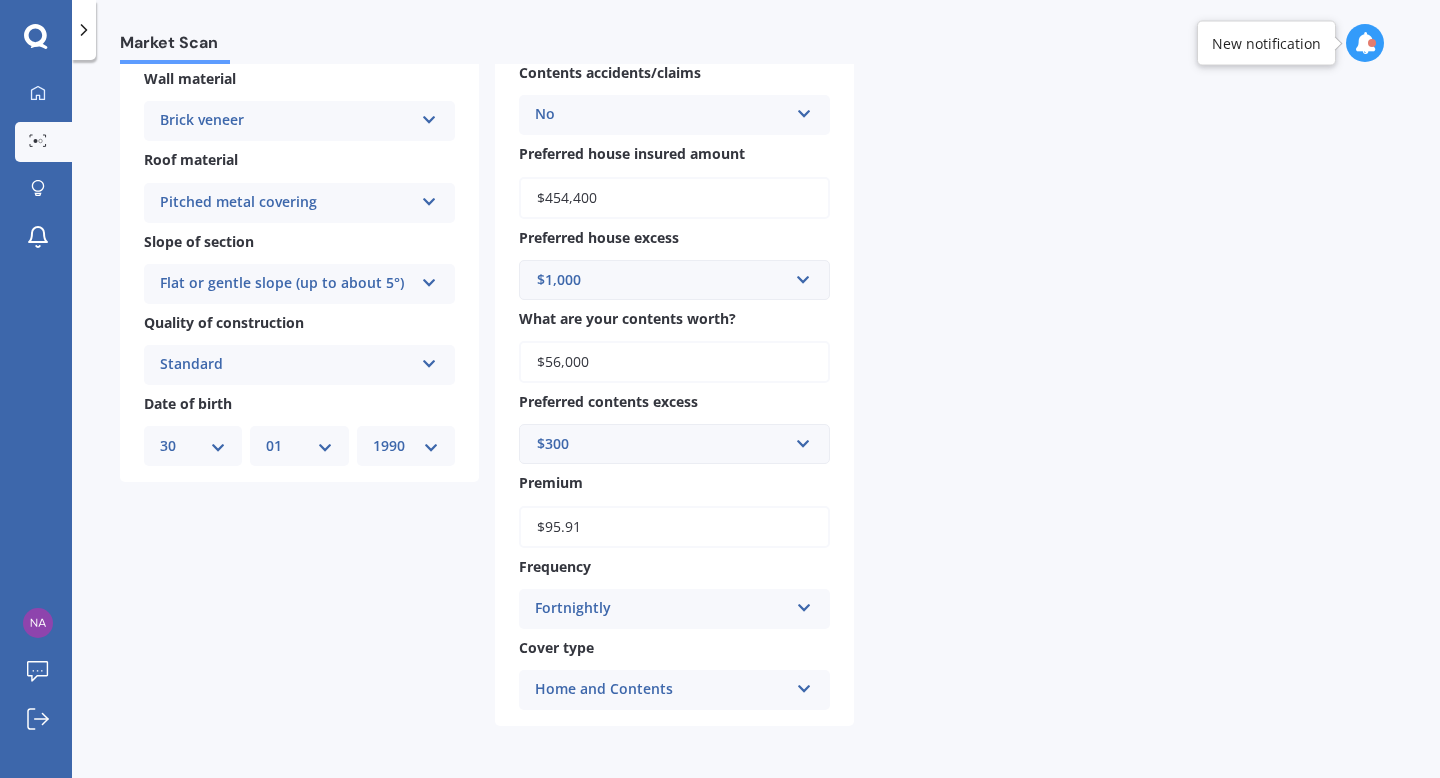 scroll, scrollTop: 0, scrollLeft: 0, axis: both 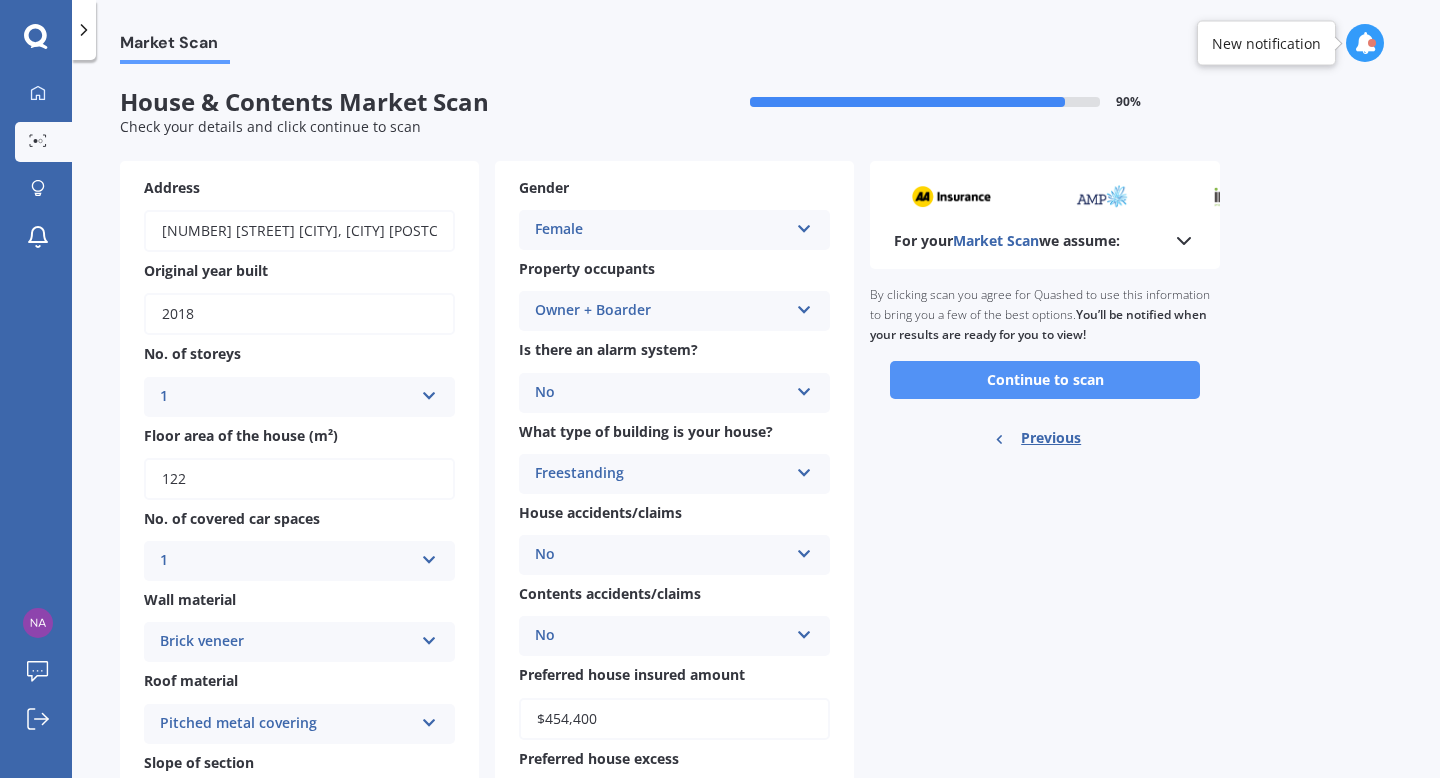 click on "Continue to scan" at bounding box center (1045, 380) 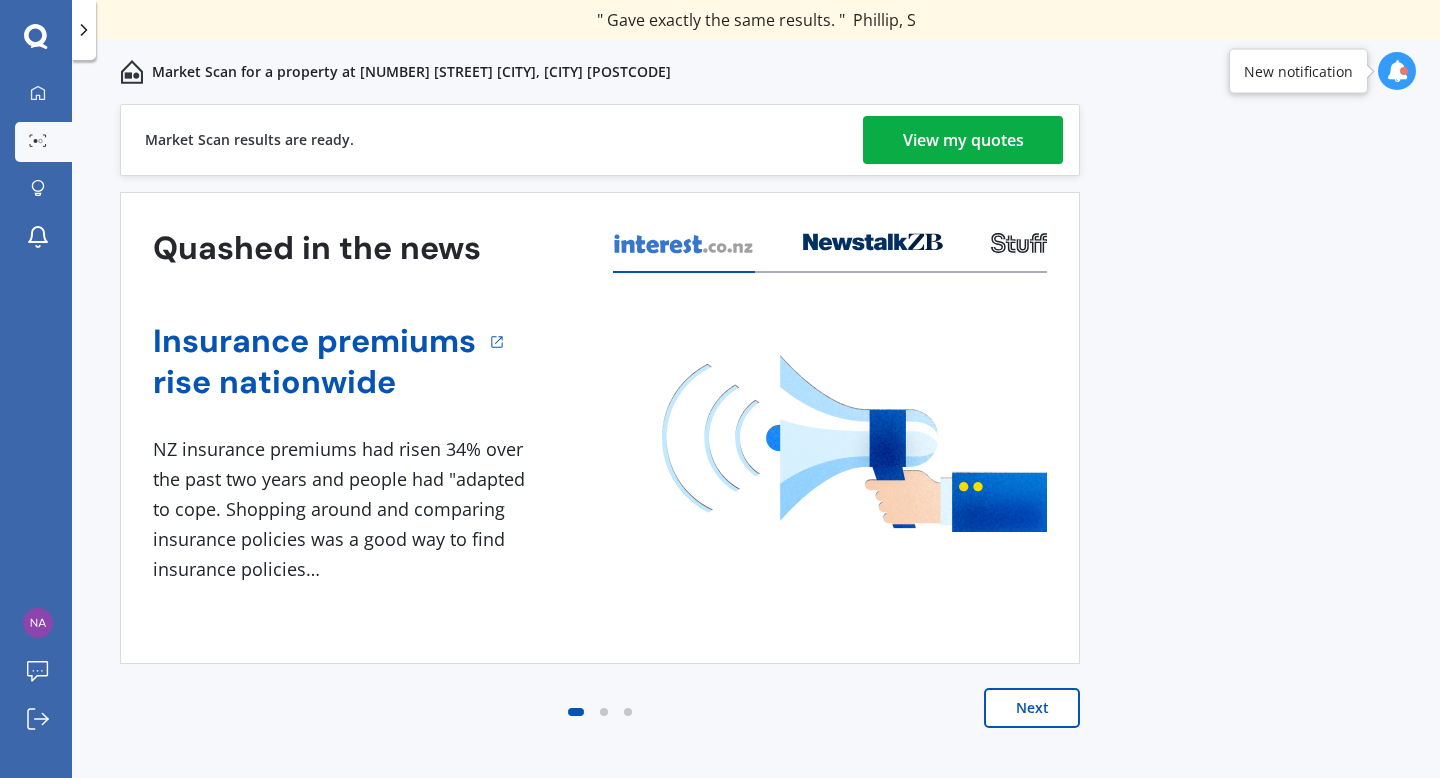 click on "View my quotes" at bounding box center [963, 140] 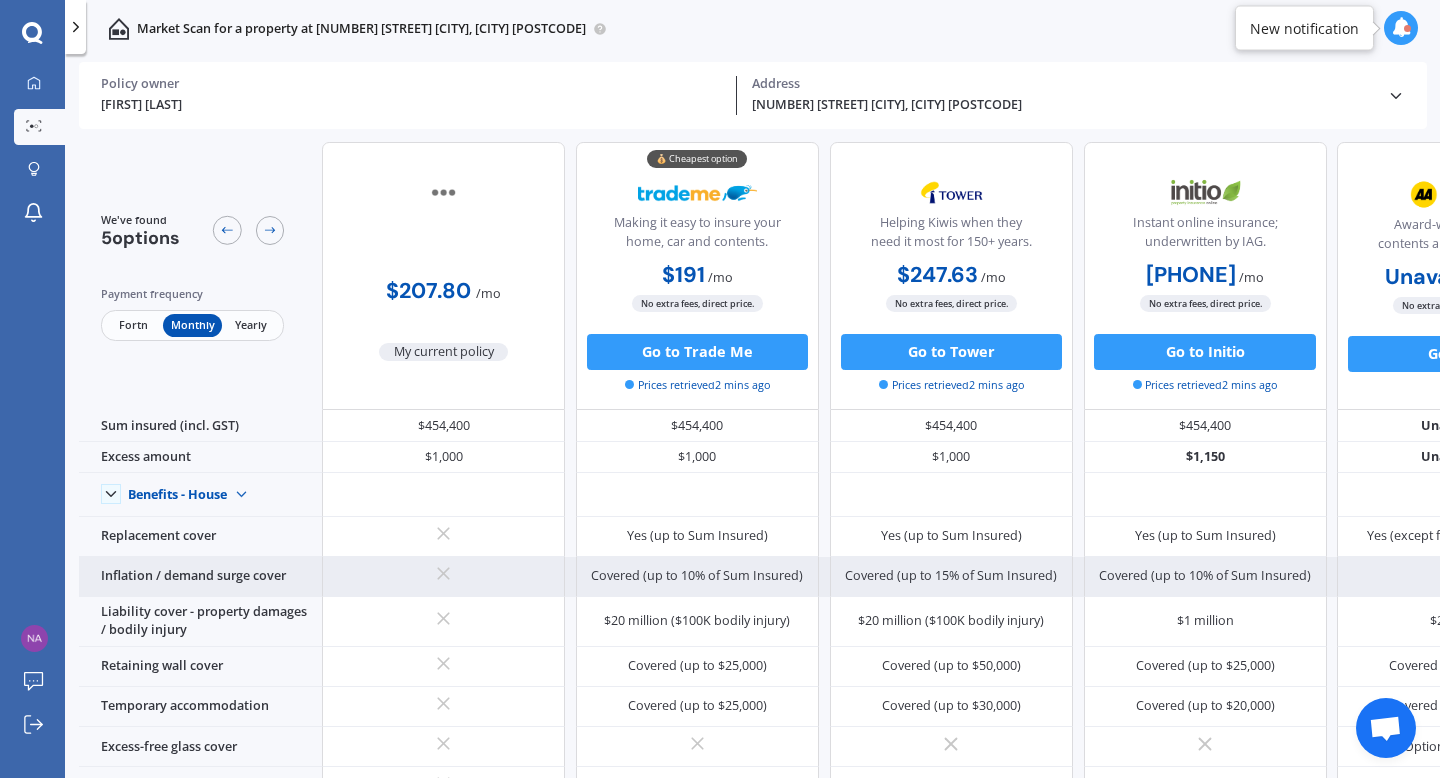 scroll, scrollTop: 0, scrollLeft: 0, axis: both 